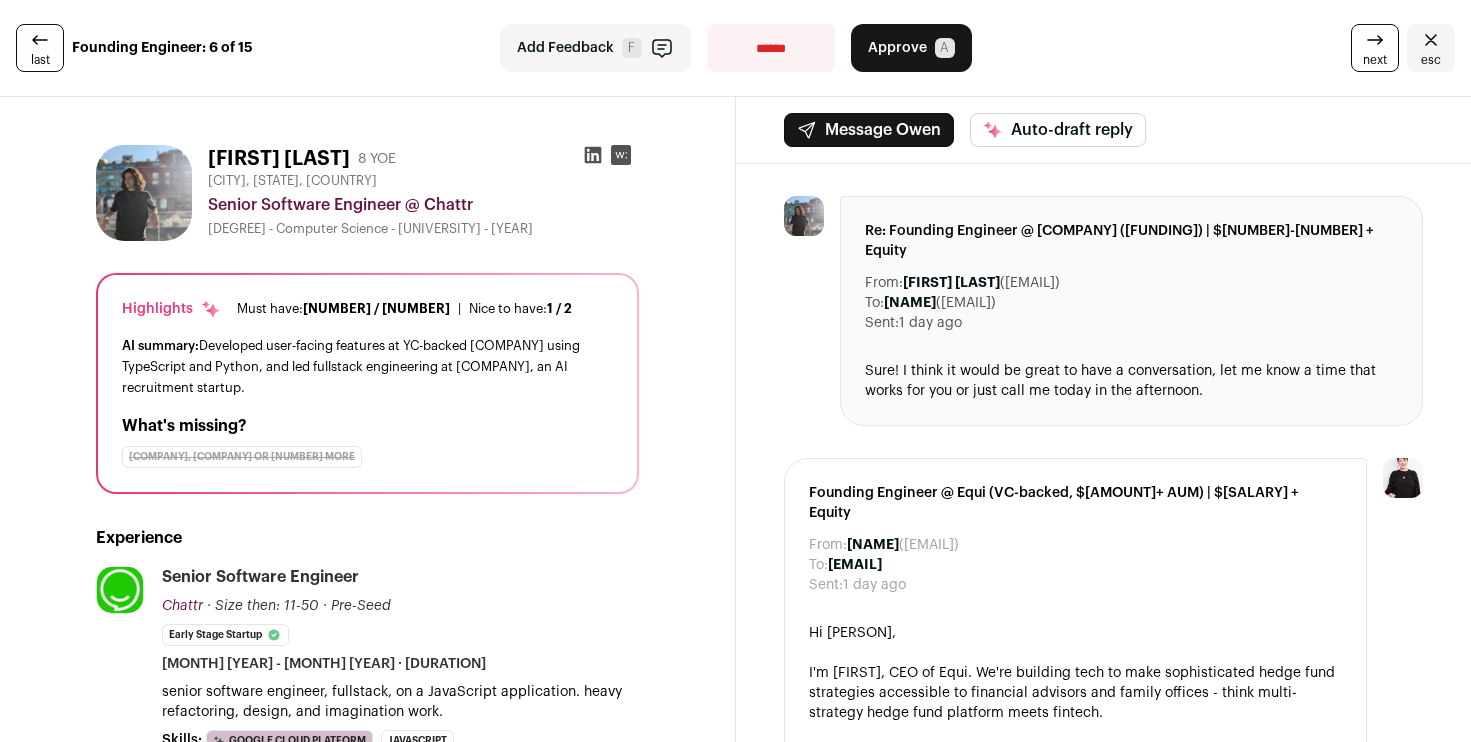 scroll, scrollTop: 0, scrollLeft: 0, axis: both 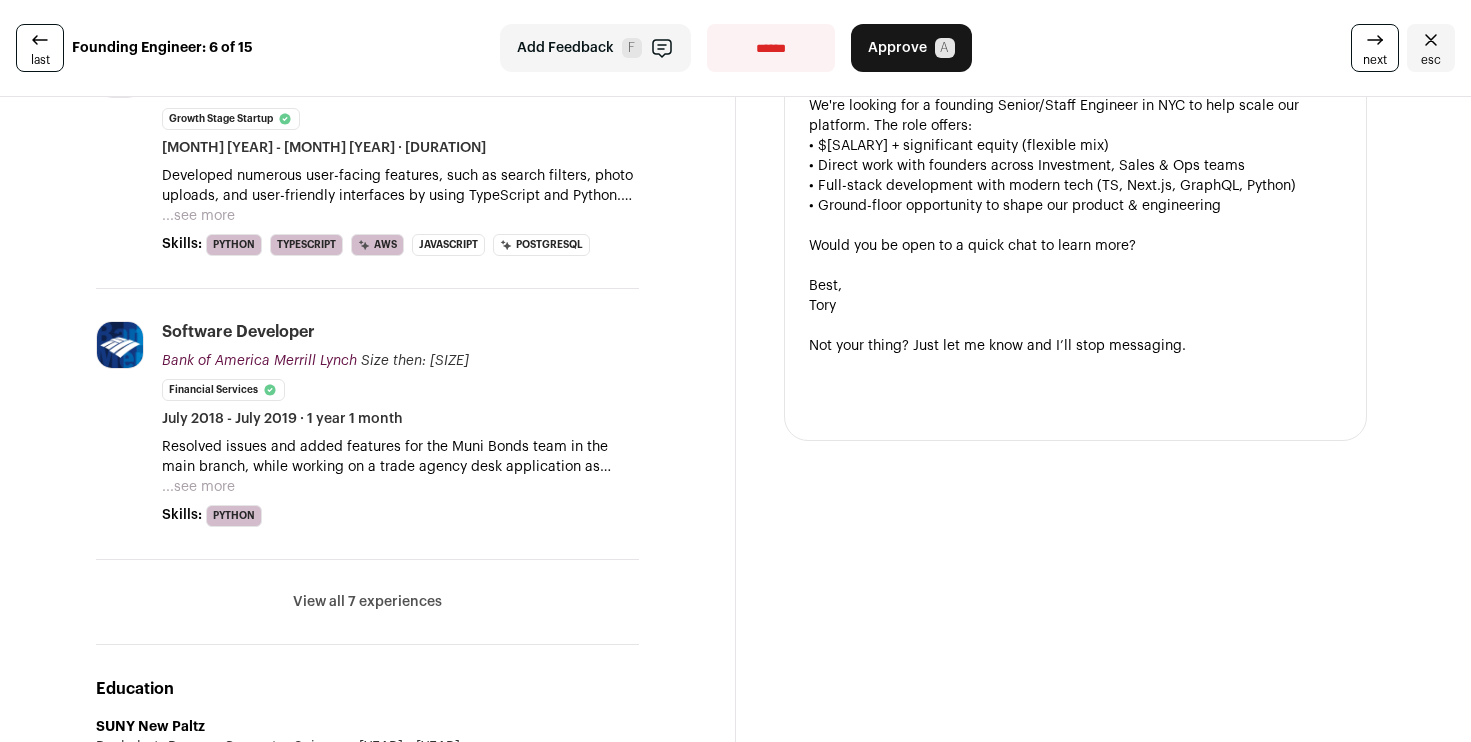 click on "View all 7 experiences" at bounding box center [367, 602] 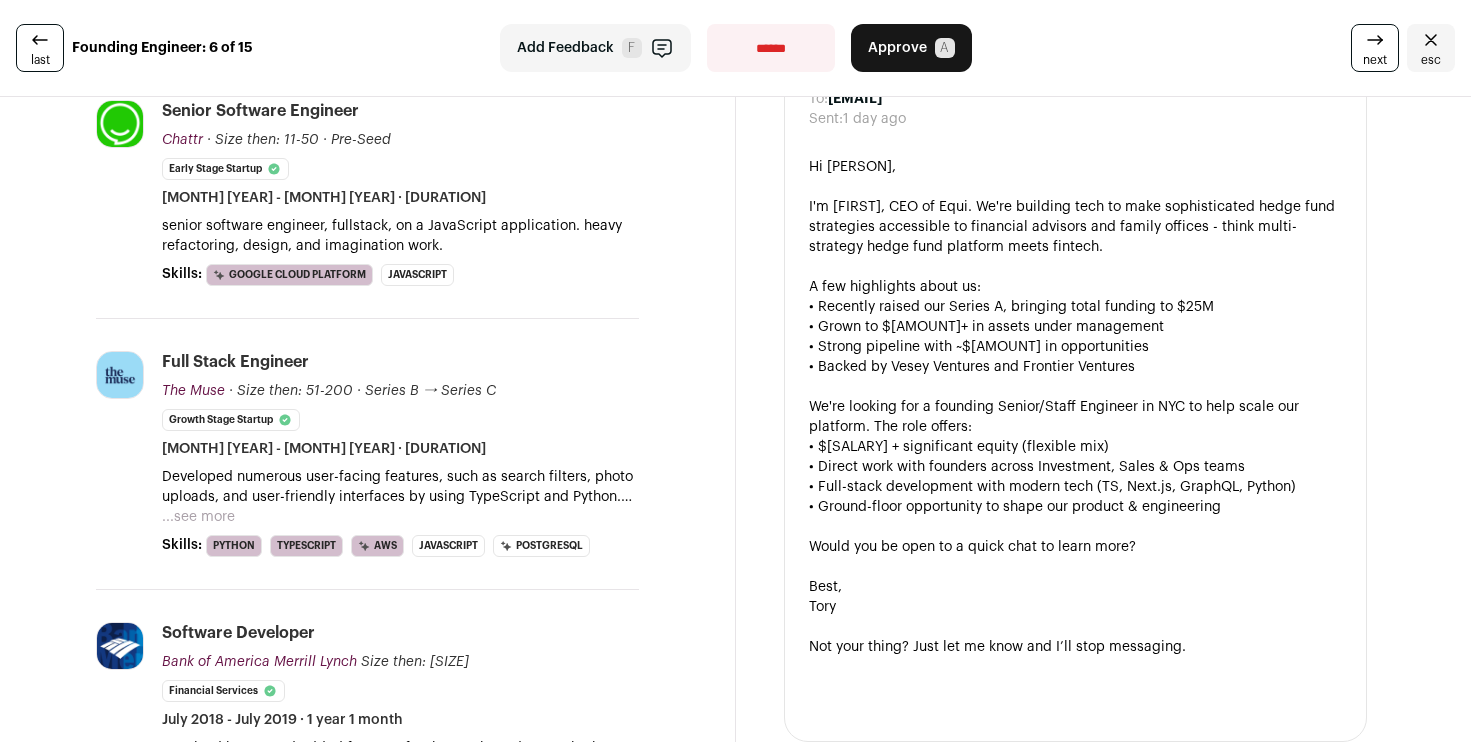scroll, scrollTop: 0, scrollLeft: 0, axis: both 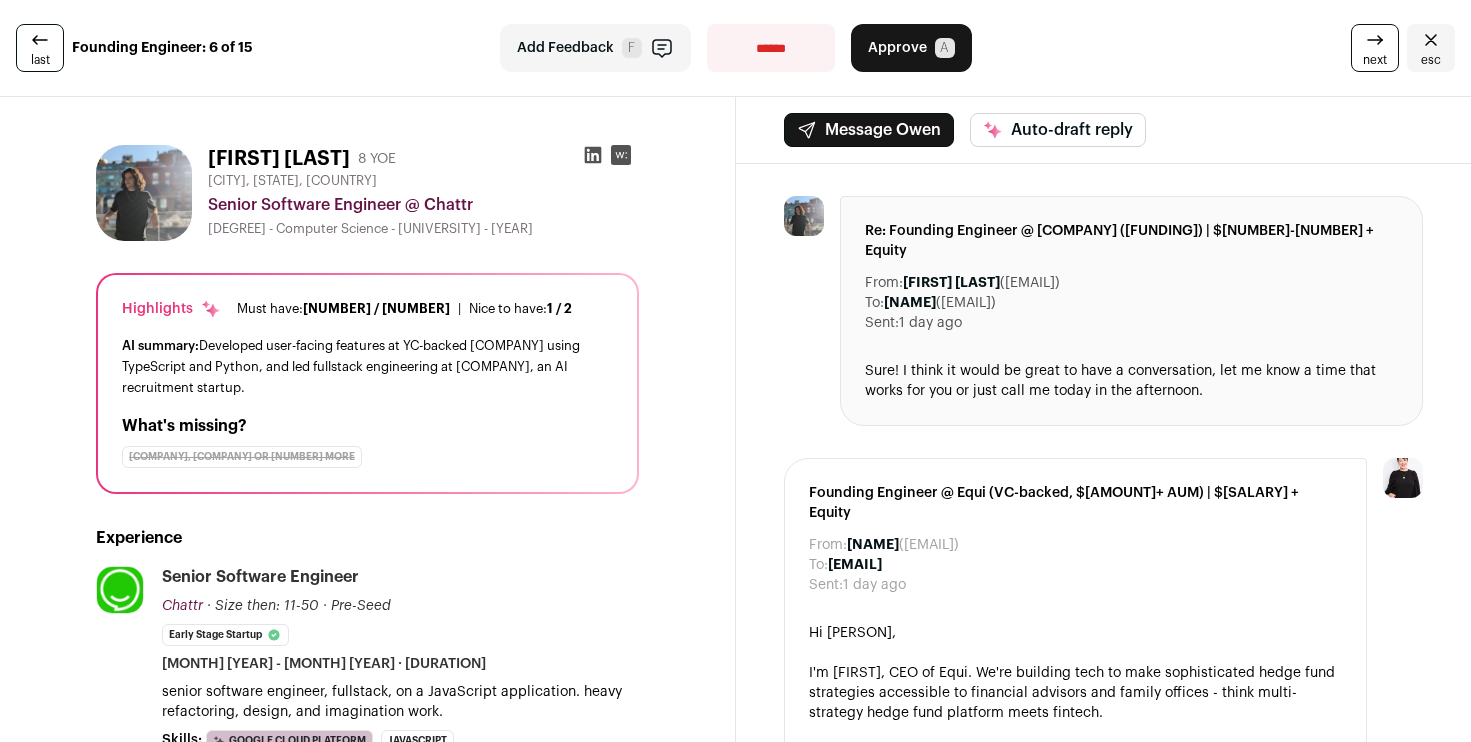 click on "Approve" at bounding box center (897, 48) 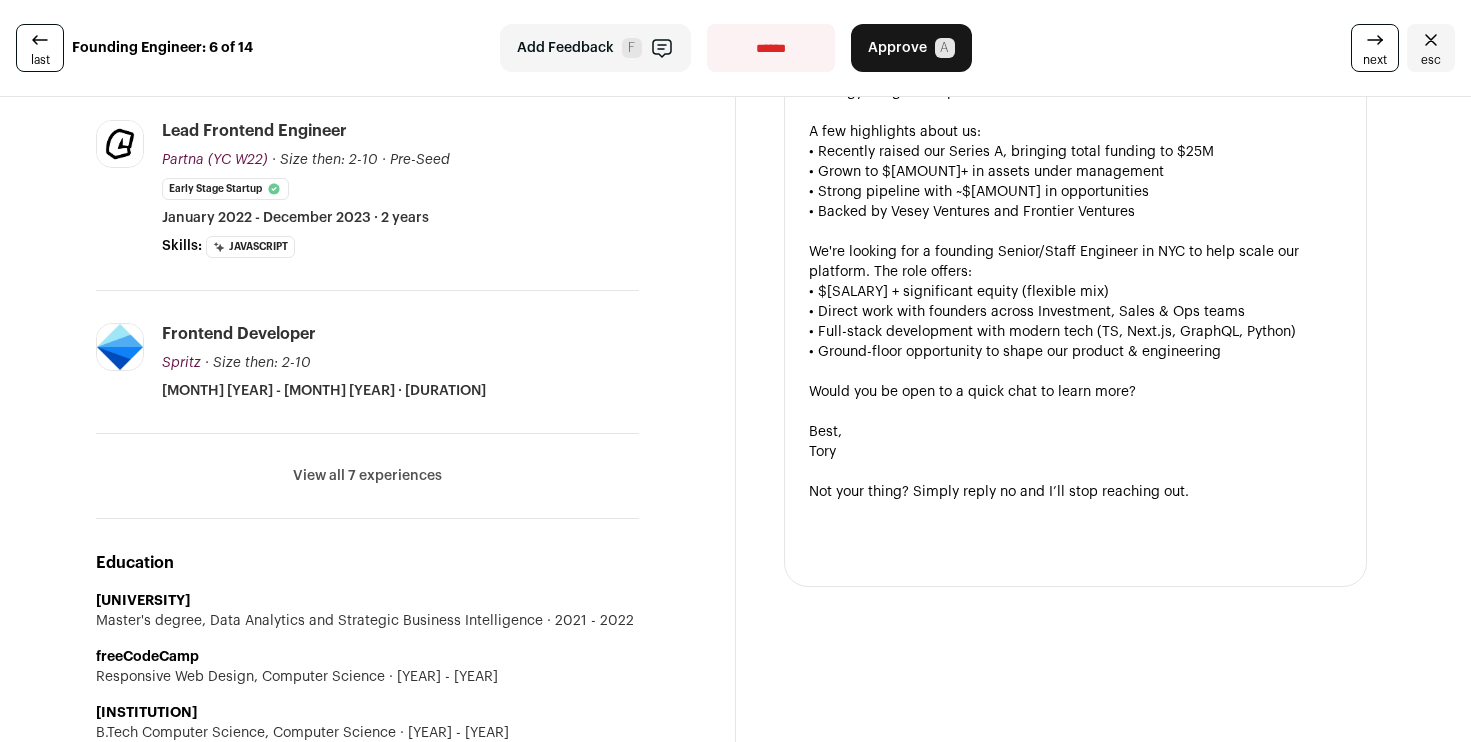 scroll, scrollTop: 599, scrollLeft: 0, axis: vertical 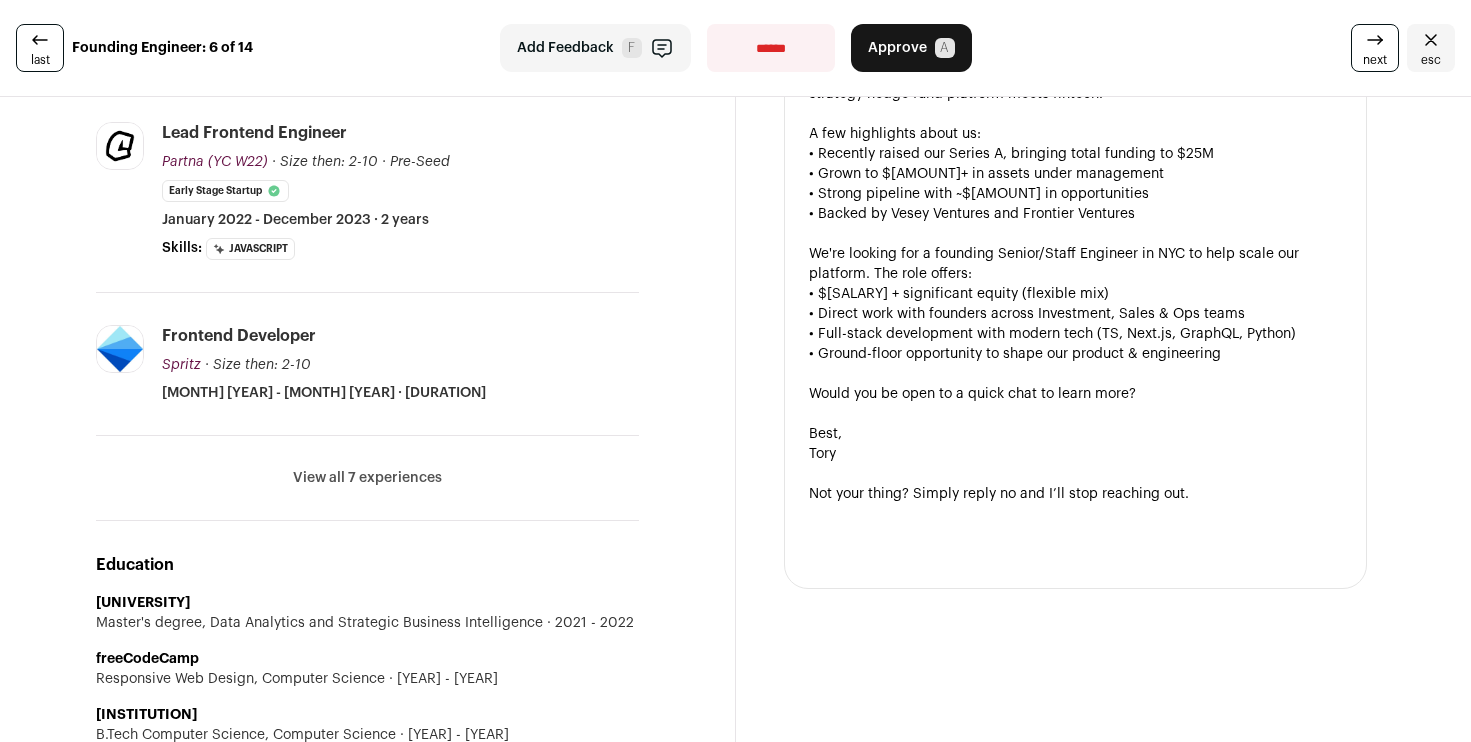 click on "View all 7 experiences" at bounding box center (367, 478) 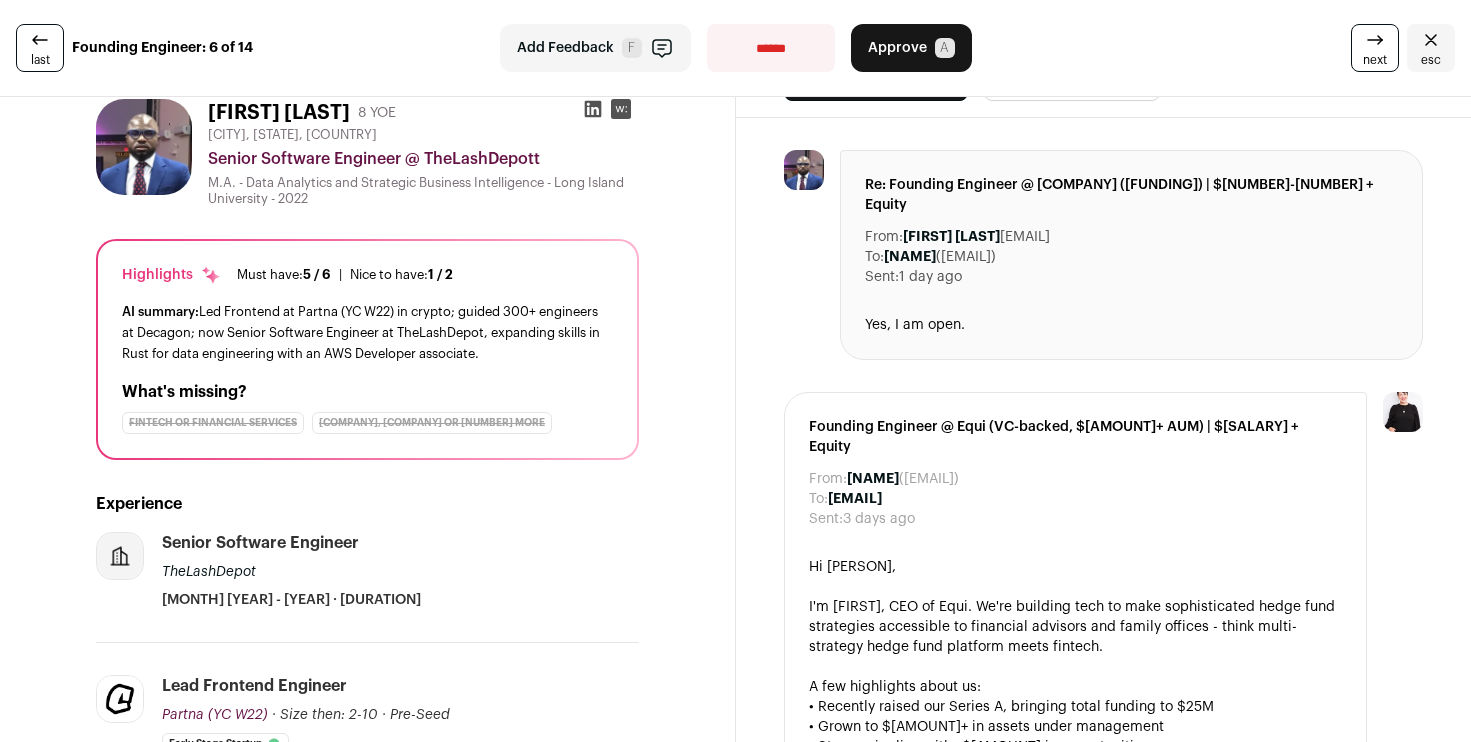 scroll, scrollTop: 30, scrollLeft: 0, axis: vertical 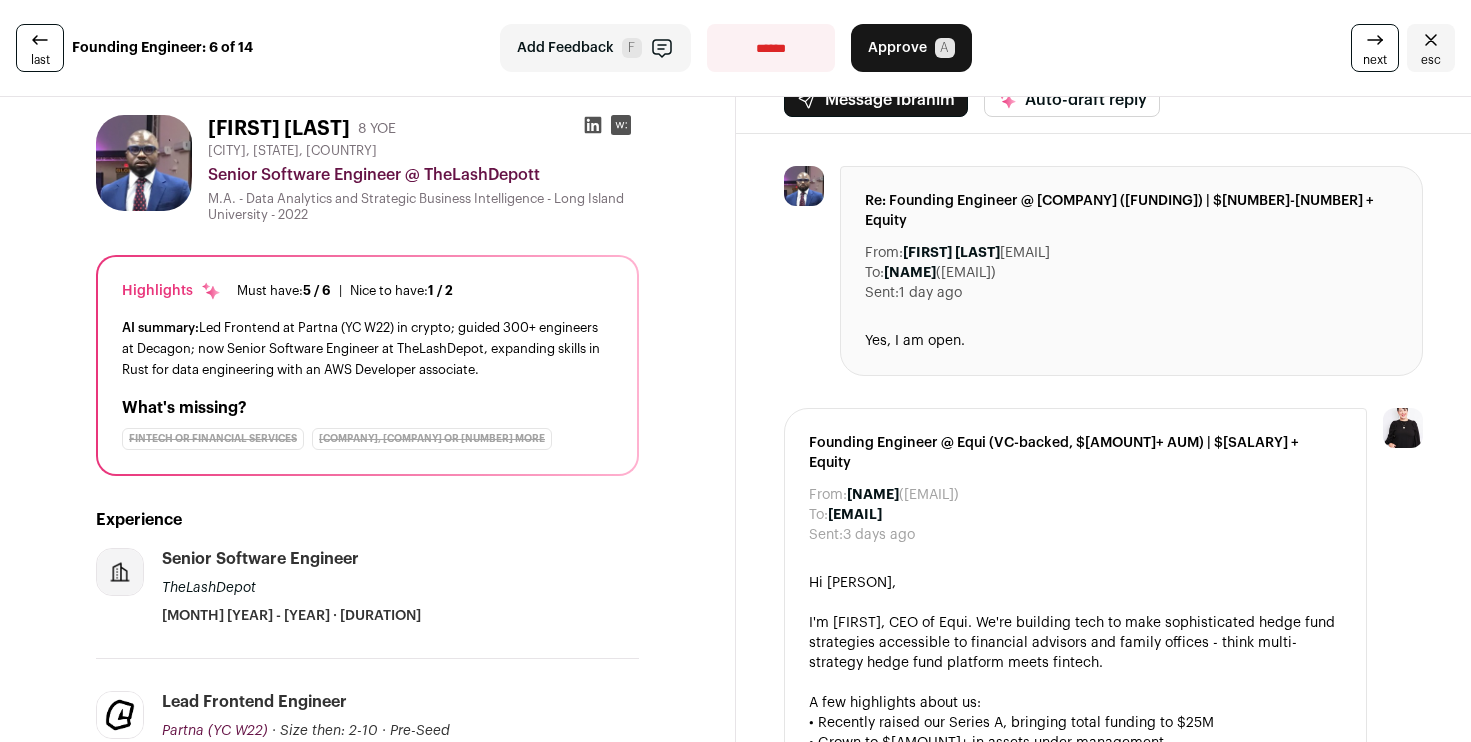 click at bounding box center [40, 40] 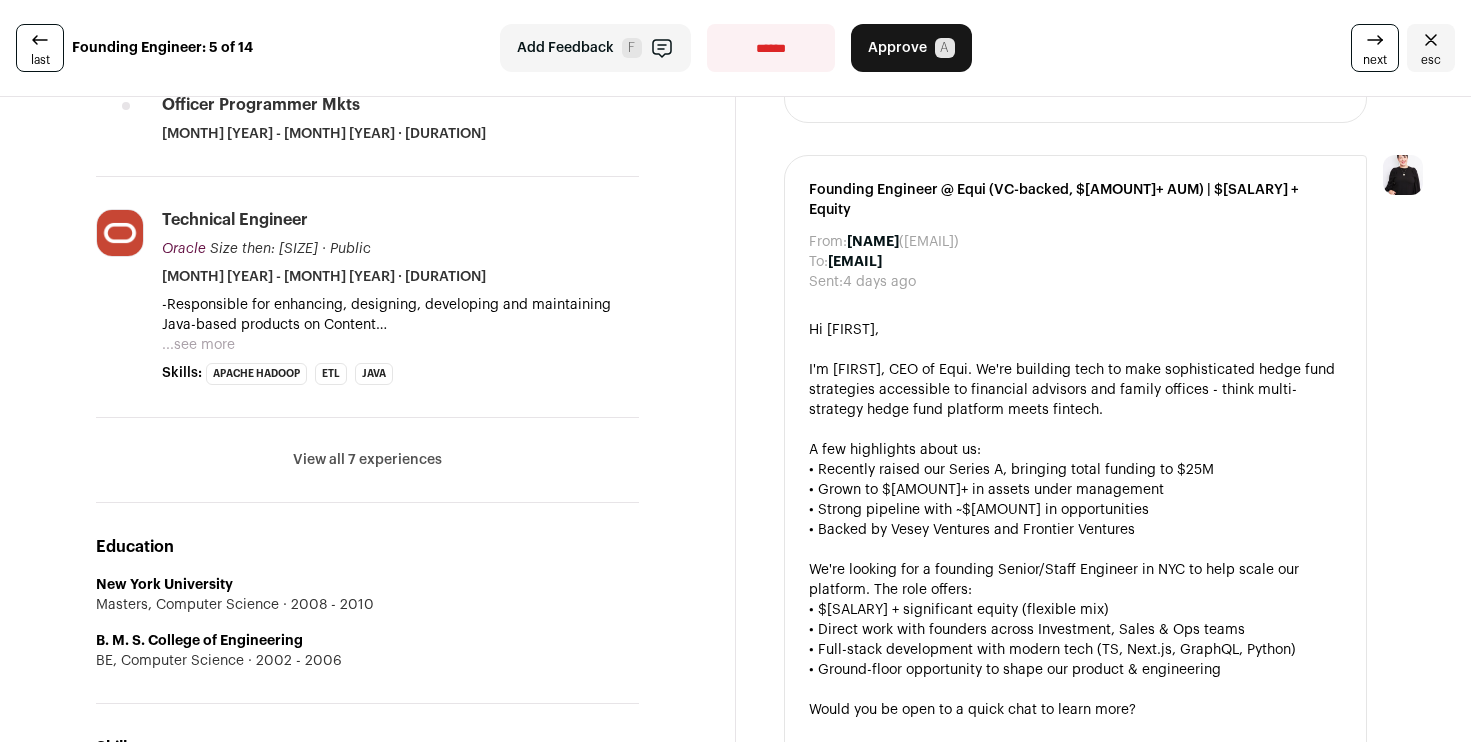 scroll, scrollTop: 1101, scrollLeft: 0, axis: vertical 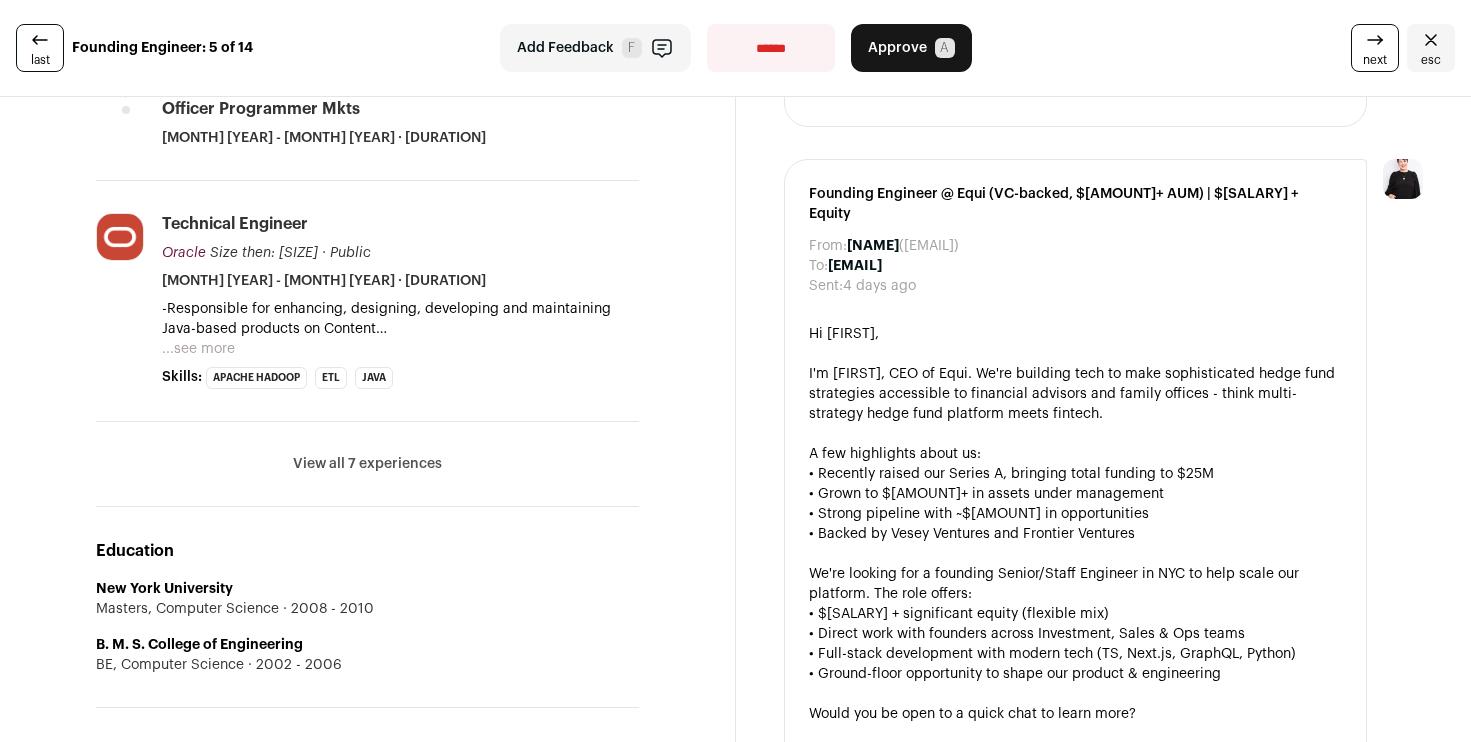 click on "View all 7 experiences
View less" at bounding box center [367, 464] 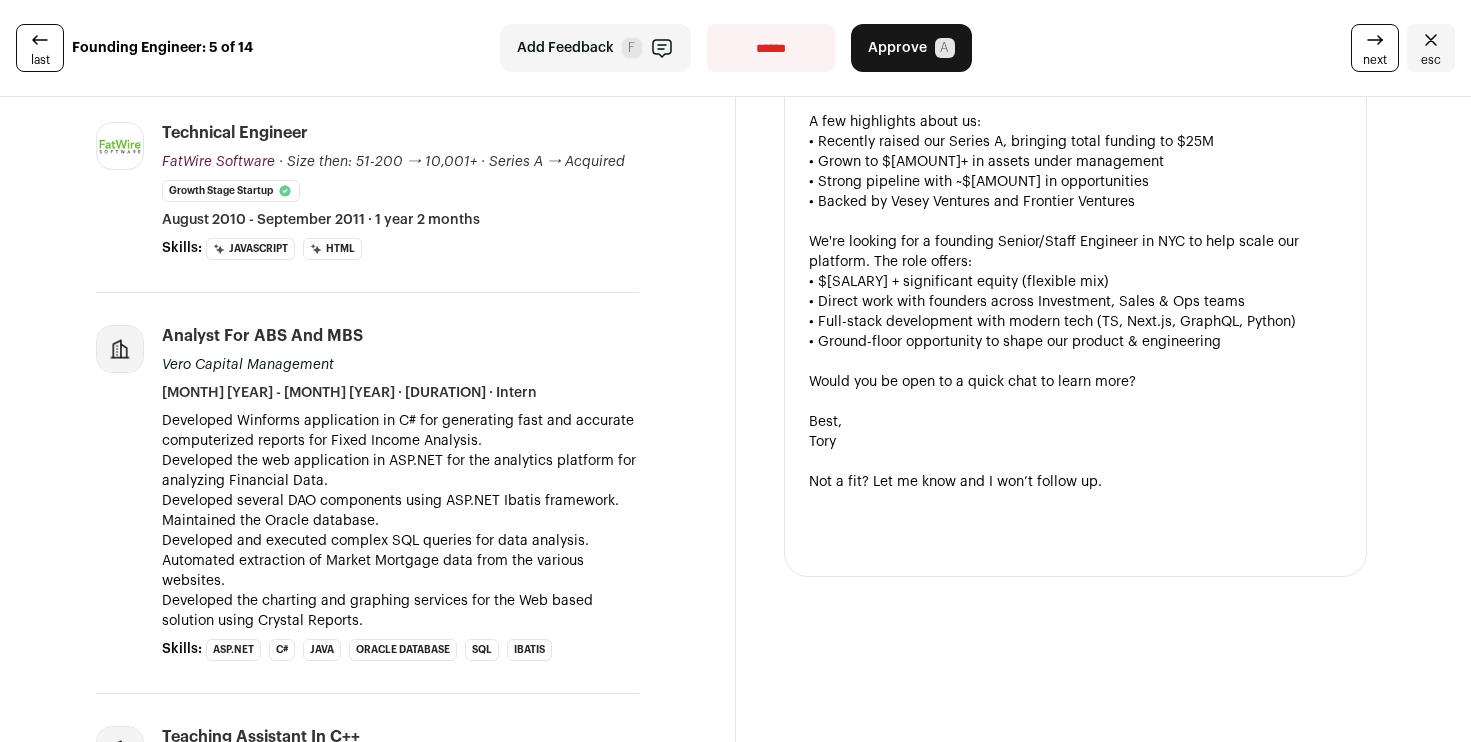 scroll, scrollTop: 1438, scrollLeft: 0, axis: vertical 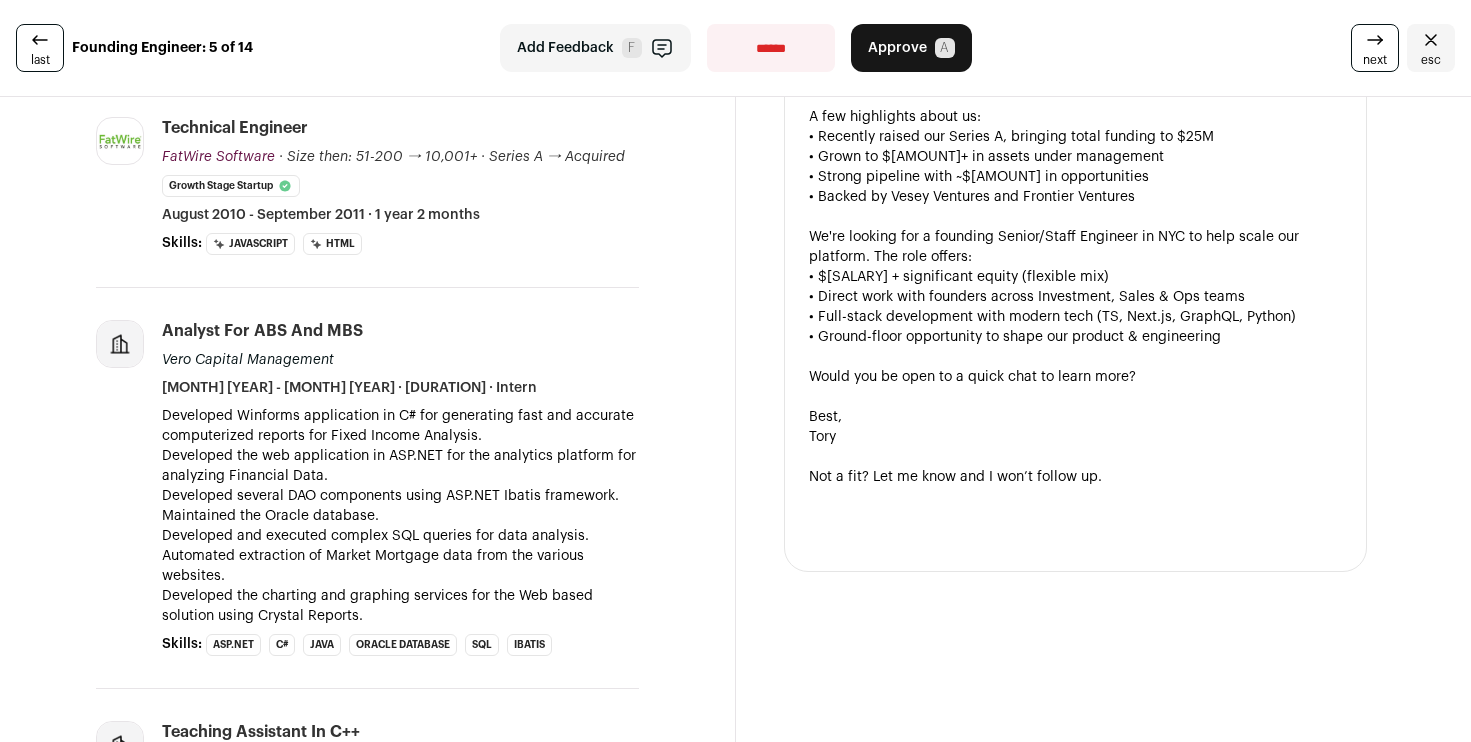 click at bounding box center [120, 344] 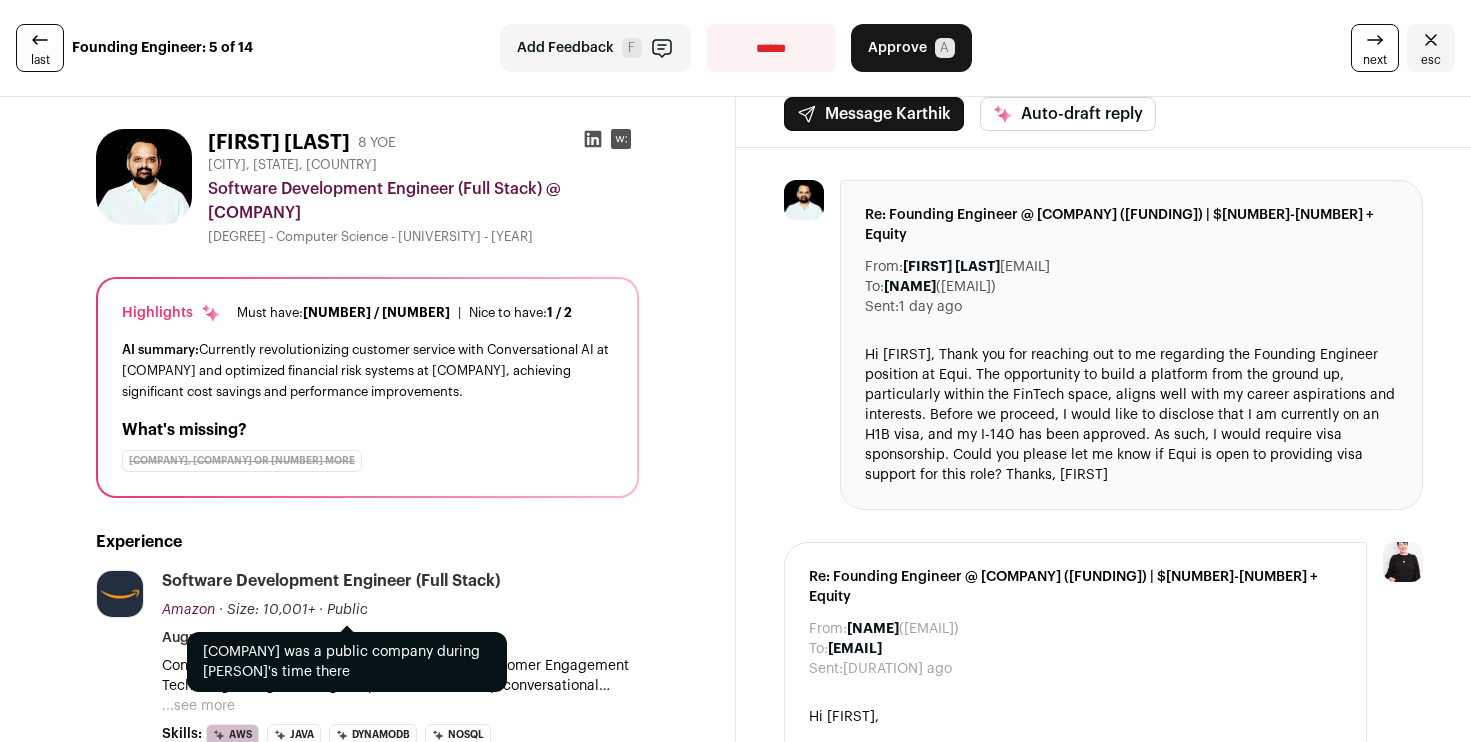 scroll, scrollTop: 0, scrollLeft: 0, axis: both 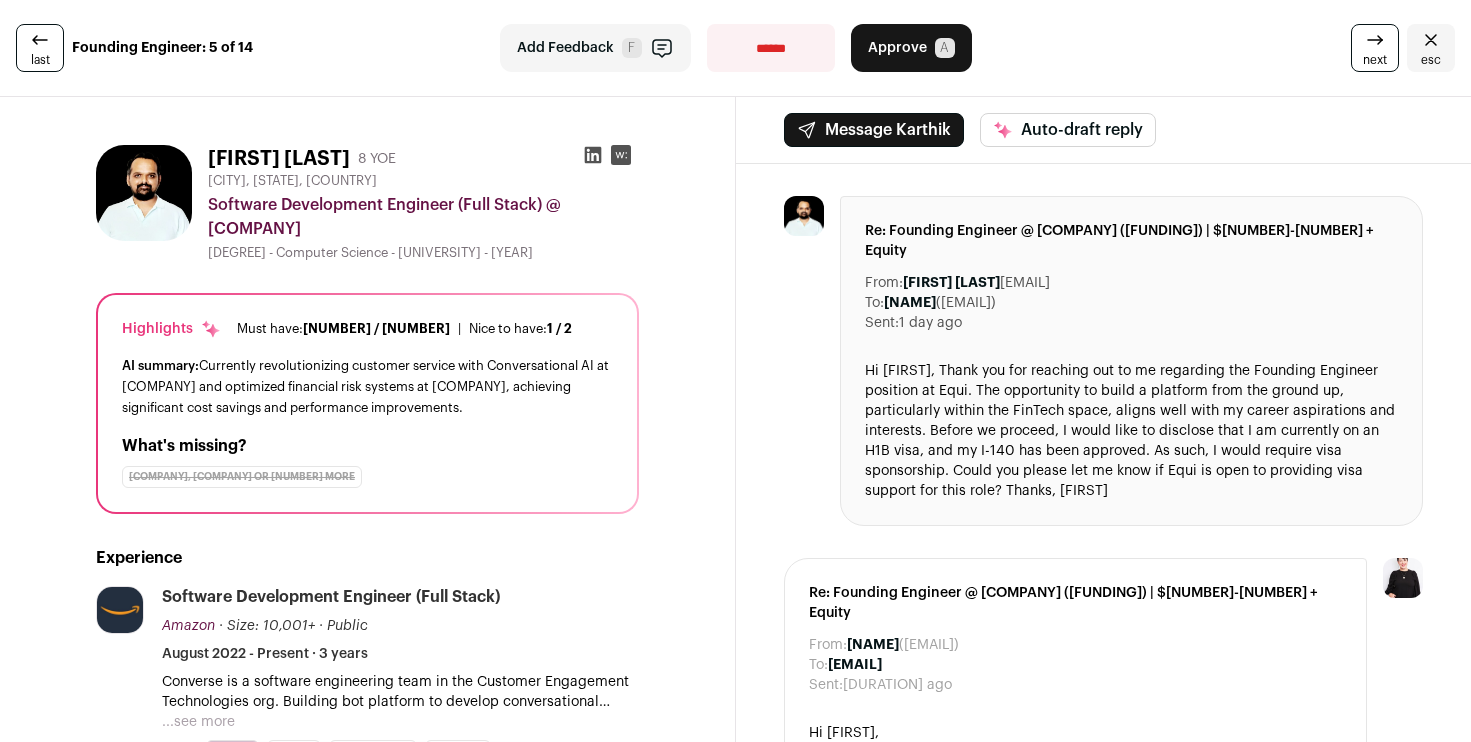 click on "A" at bounding box center (945, 48) 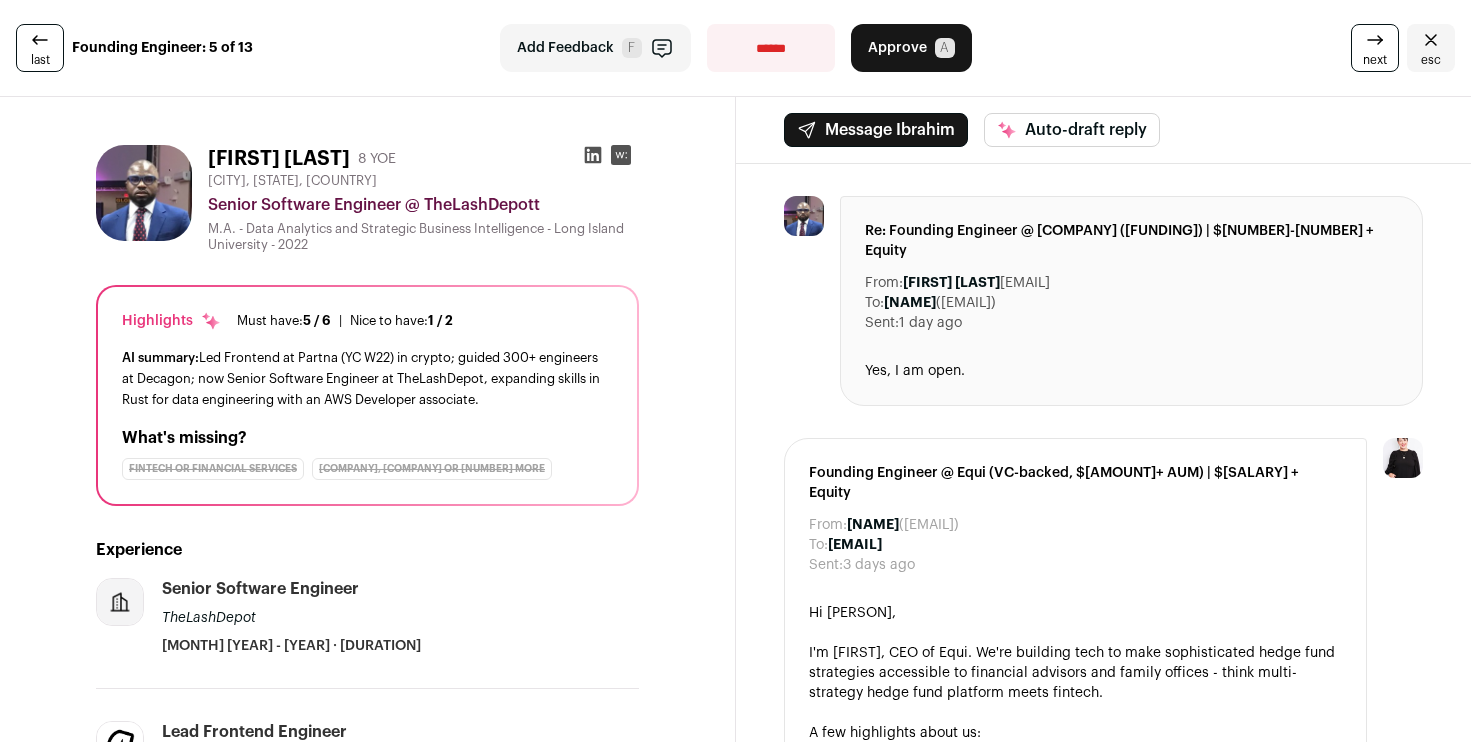 click at bounding box center (40, 40) 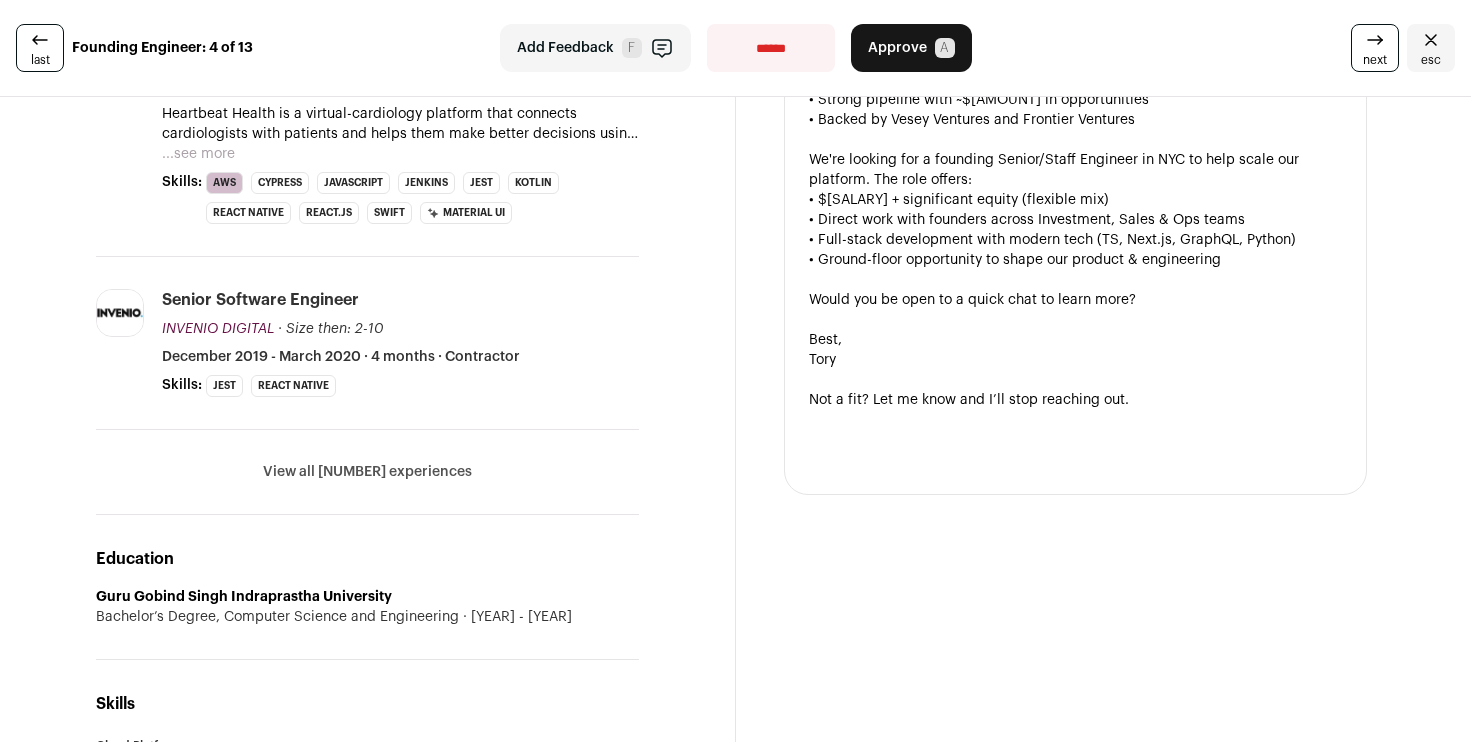 scroll, scrollTop: 978, scrollLeft: 0, axis: vertical 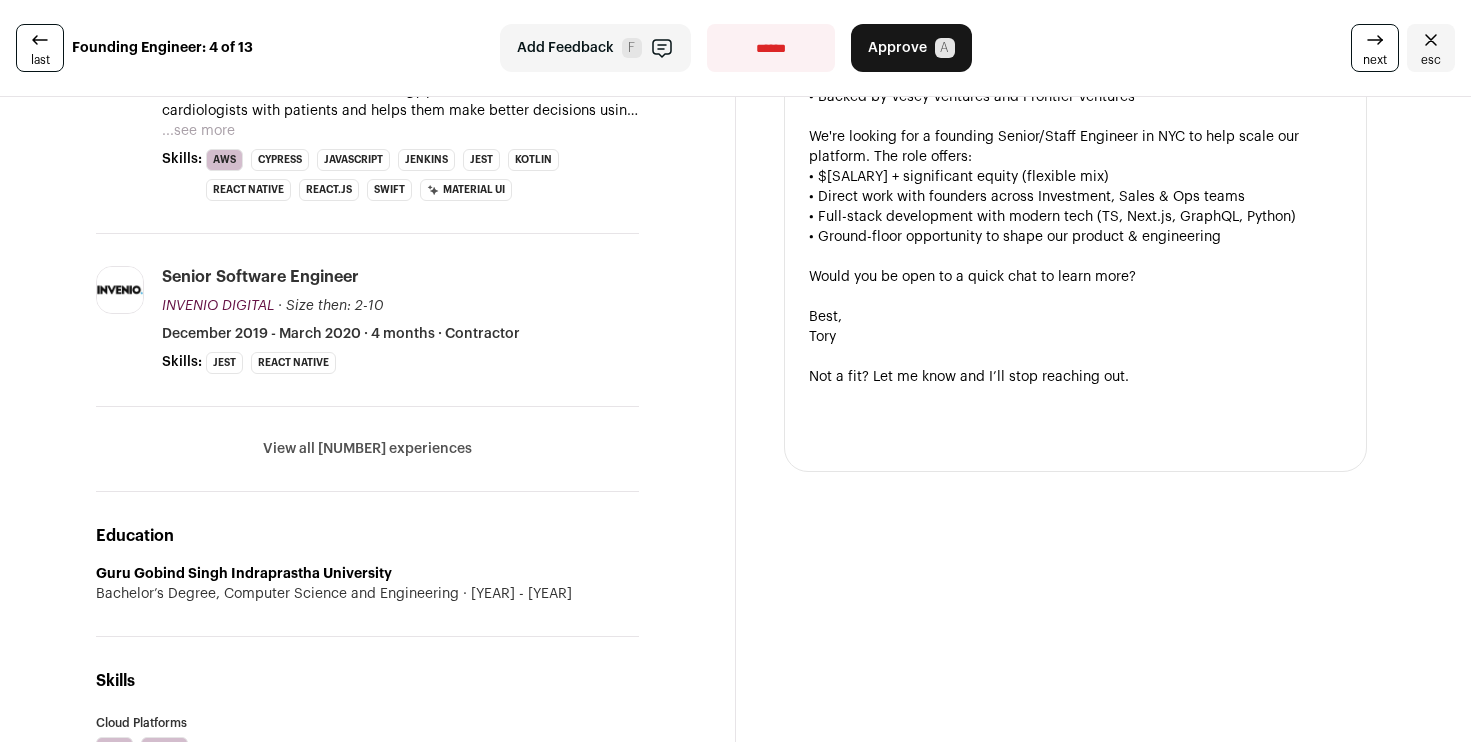 click on "View all 10 experiences" at bounding box center (367, 449) 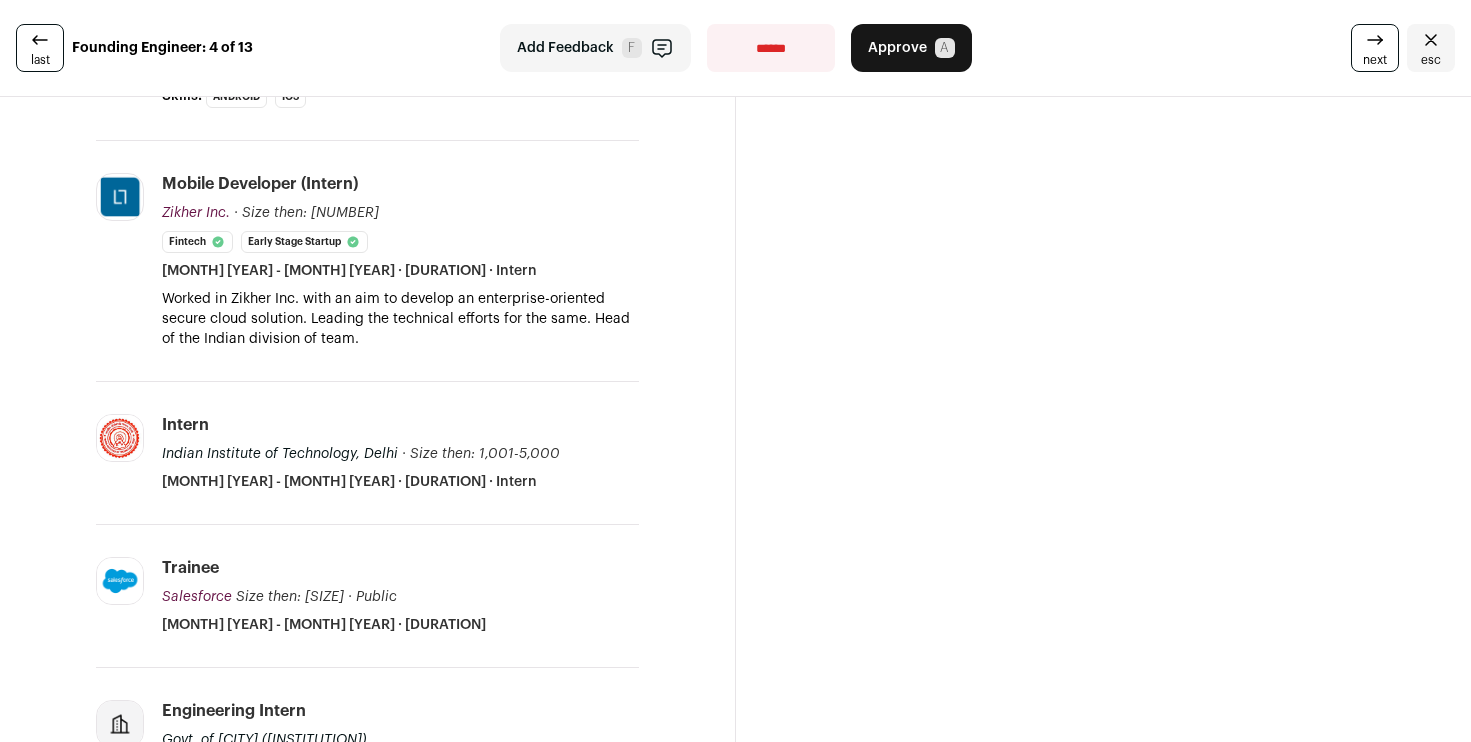scroll, scrollTop: 1998, scrollLeft: 0, axis: vertical 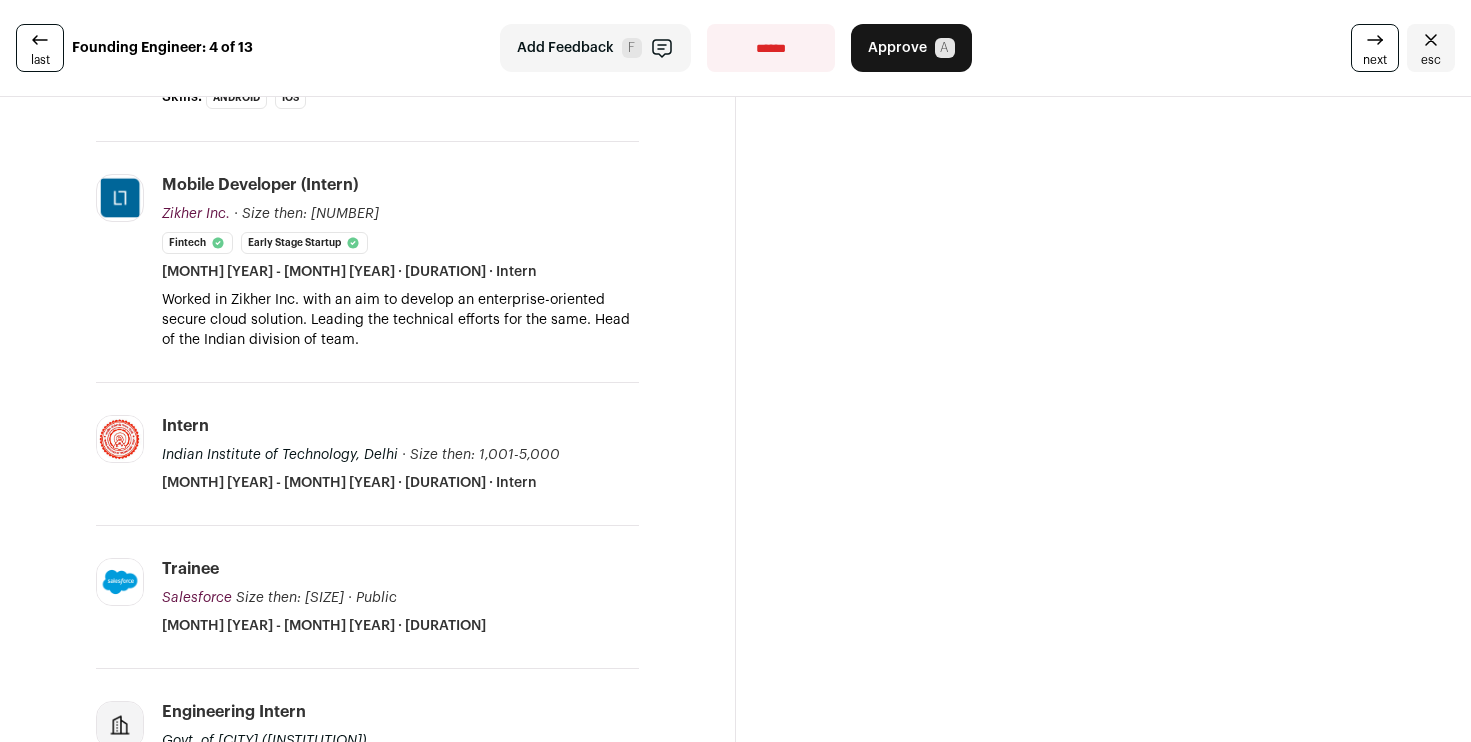 click at bounding box center [1431, 40] 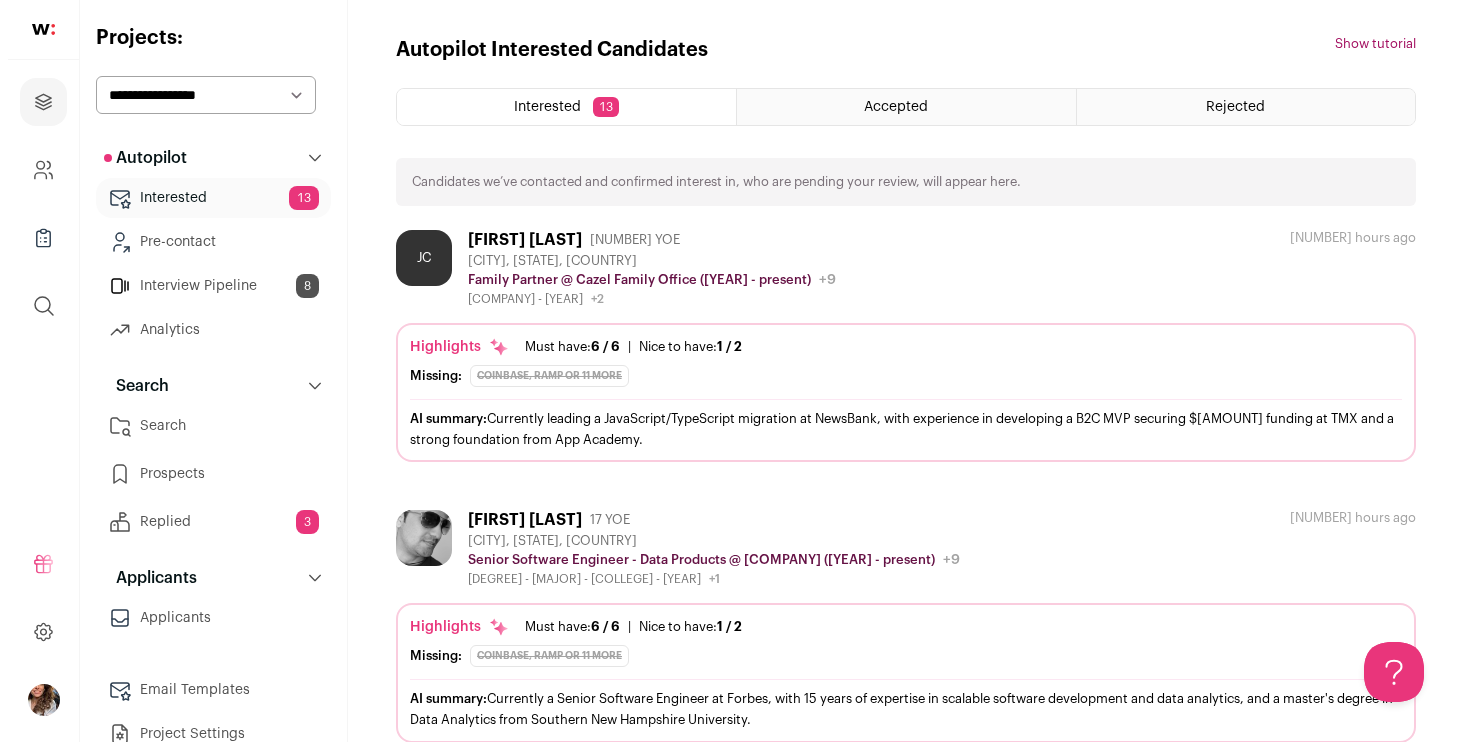 scroll, scrollTop: 0, scrollLeft: 0, axis: both 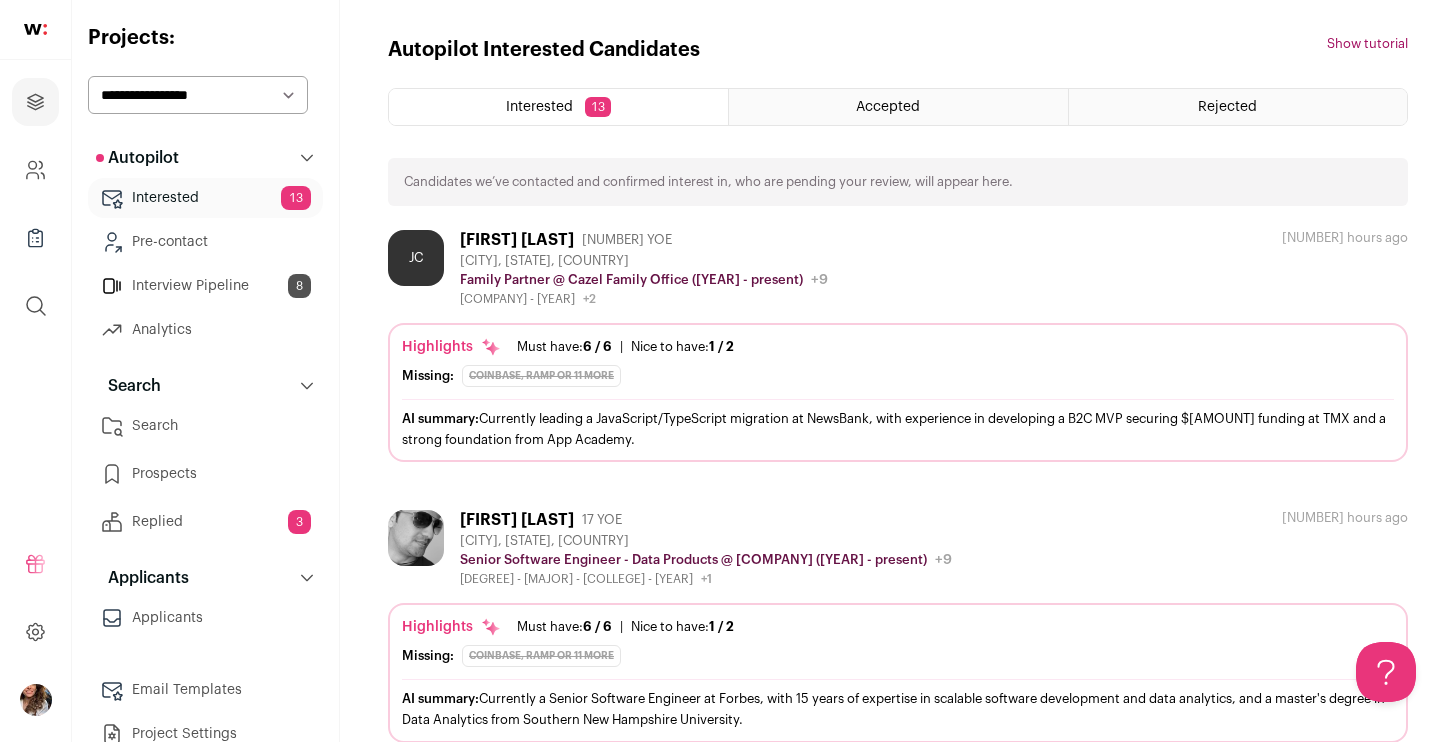 click on "[FIRST] [LAST]" at bounding box center [517, 240] 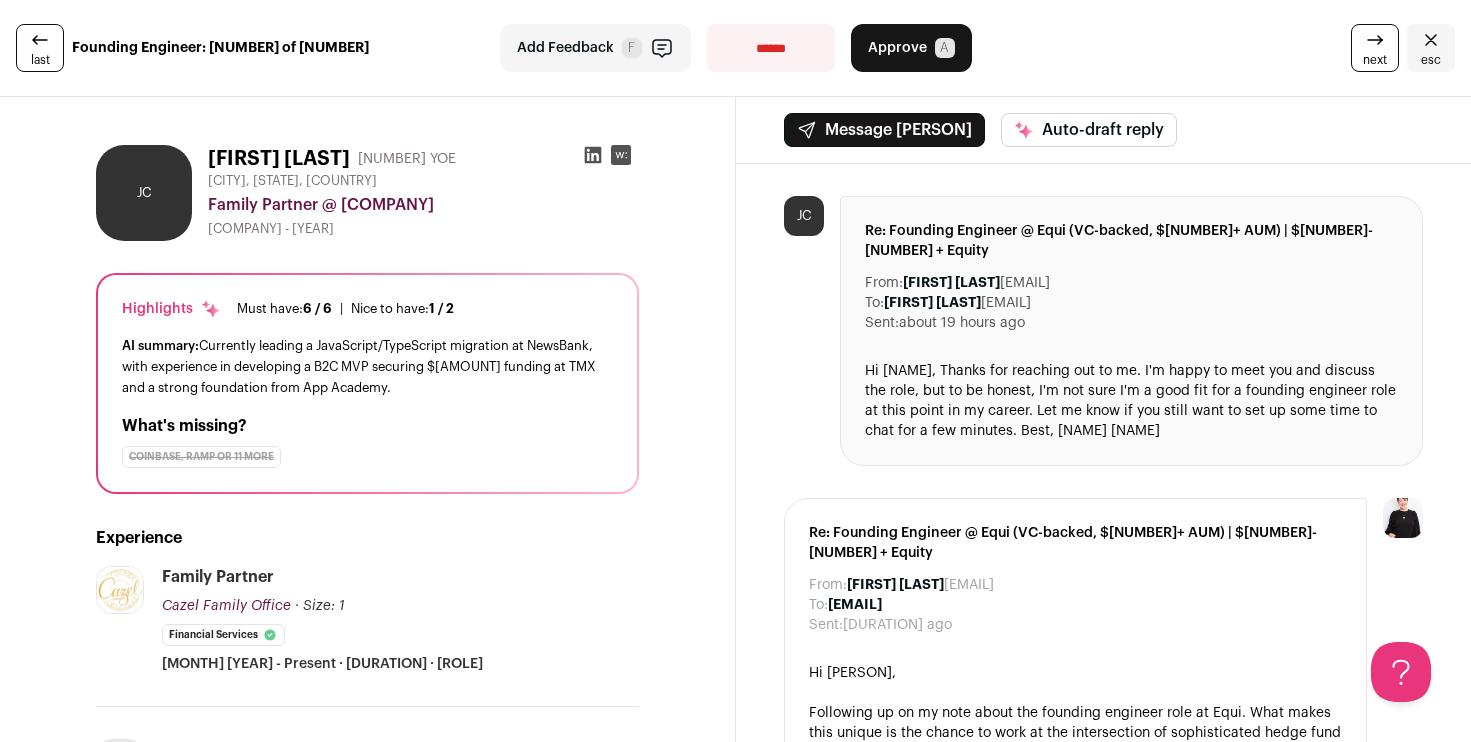 scroll, scrollTop: 0, scrollLeft: 0, axis: both 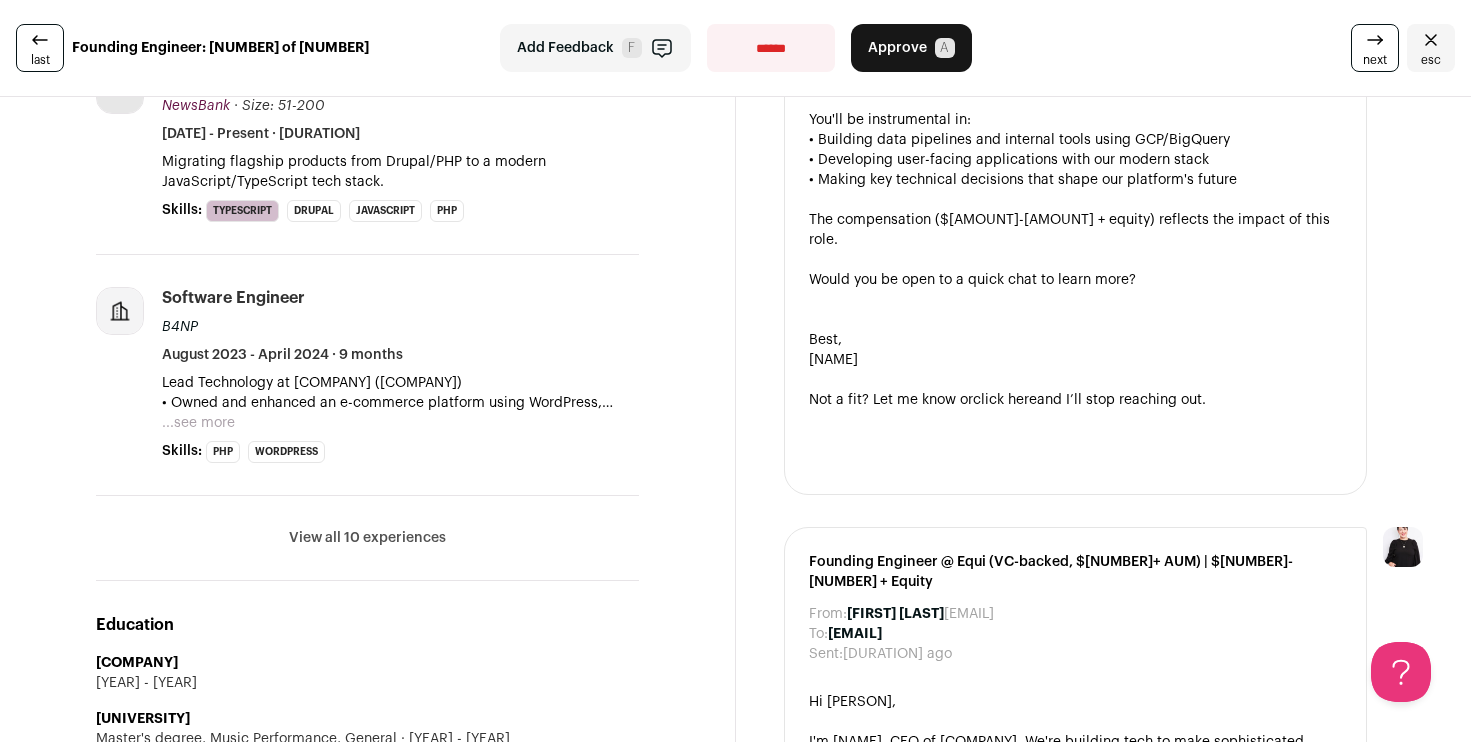 click on "View all 10 experiences" at bounding box center [367, 538] 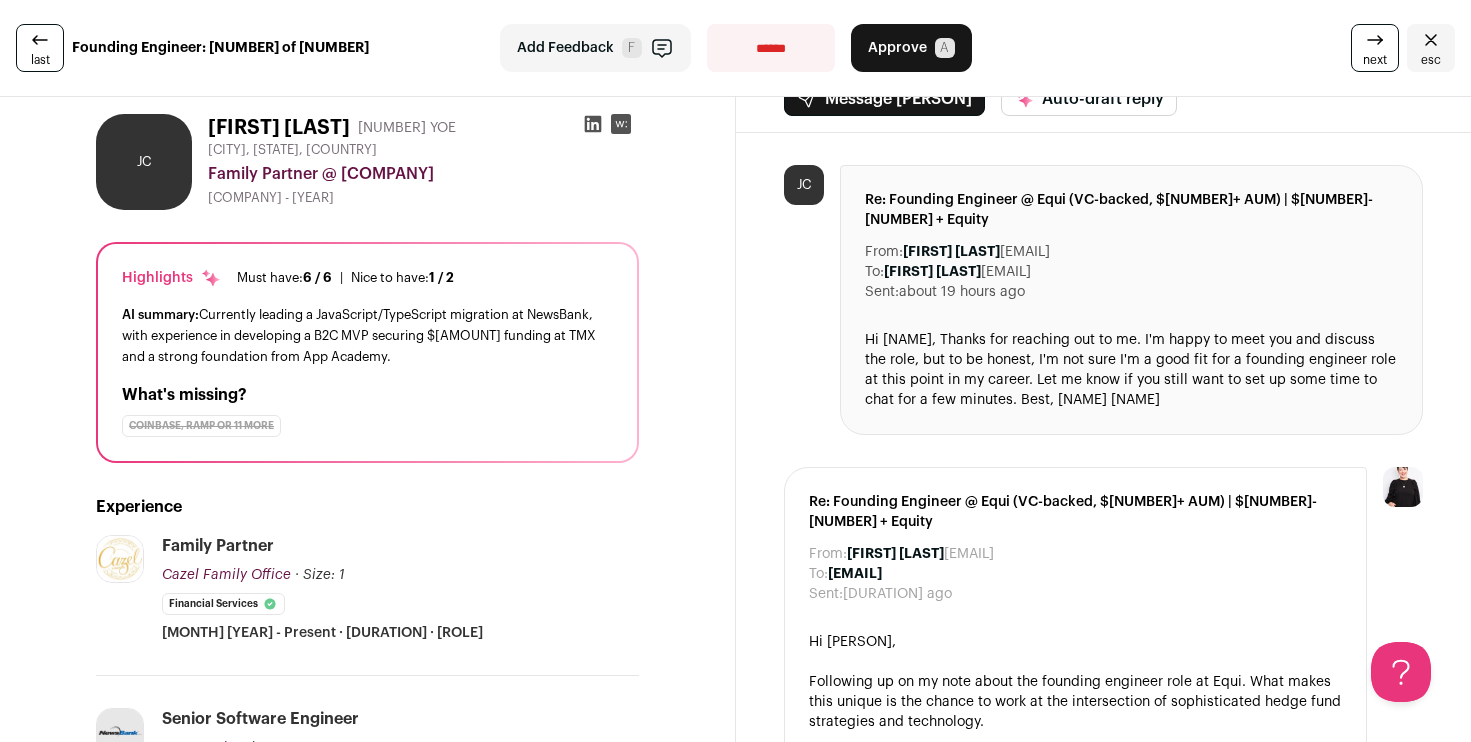 scroll, scrollTop: 0, scrollLeft: 0, axis: both 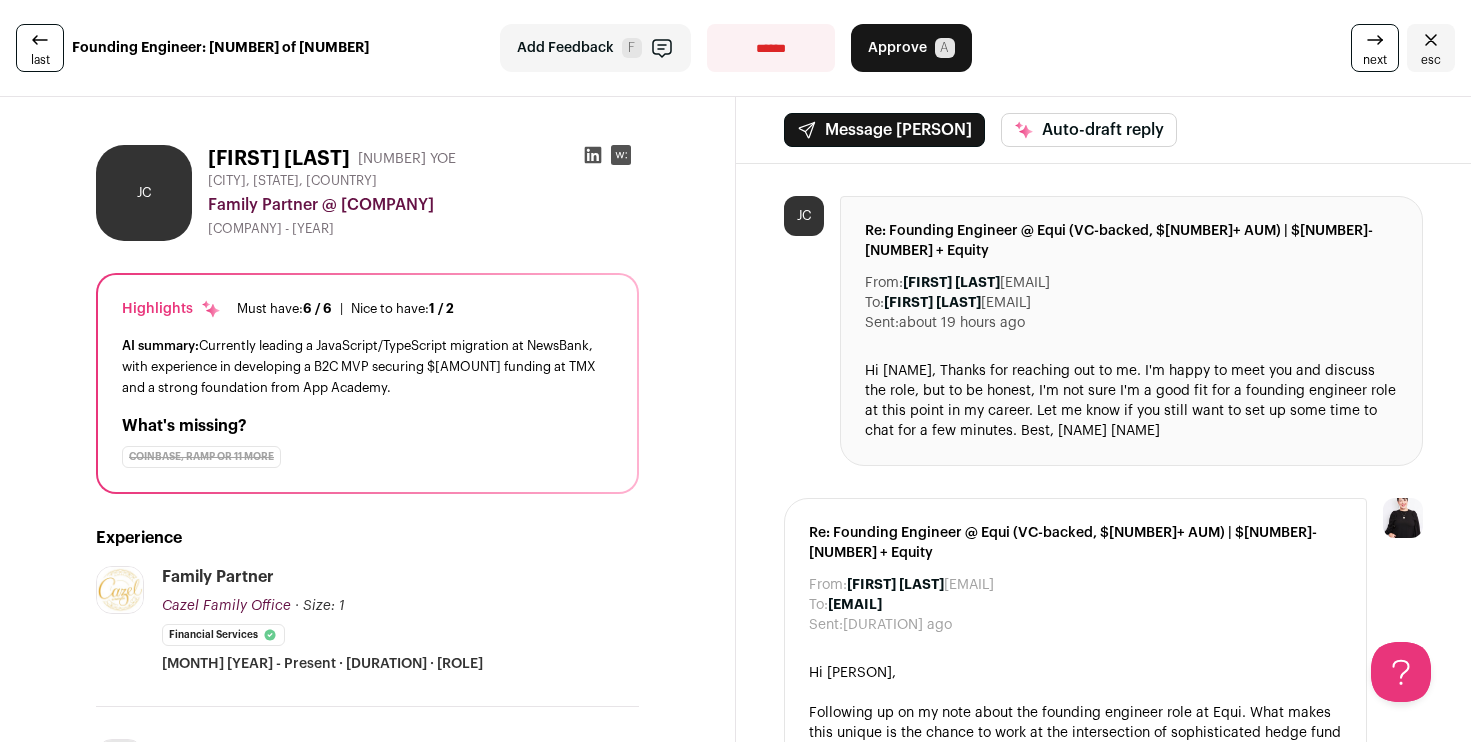 click at bounding box center (1375, 40) 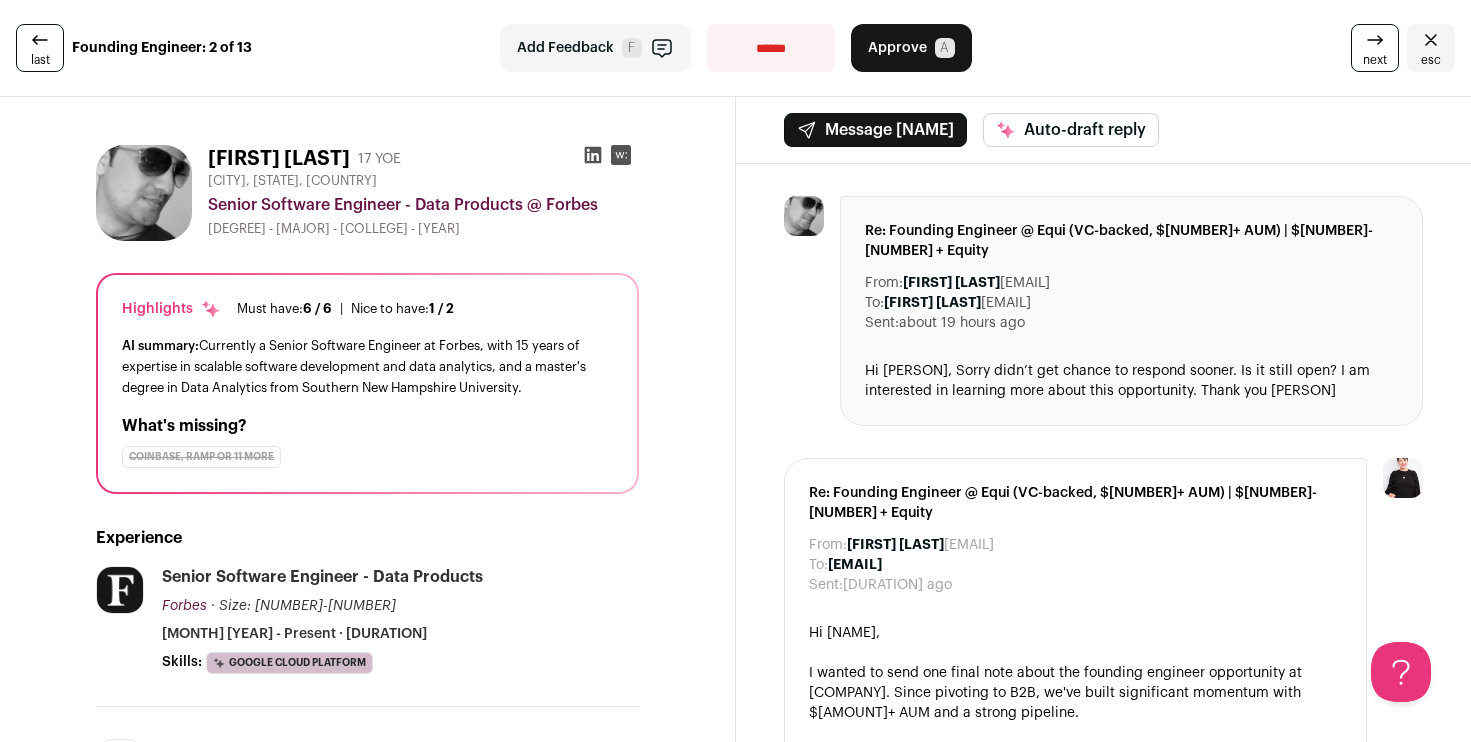 scroll, scrollTop: 0, scrollLeft: 0, axis: both 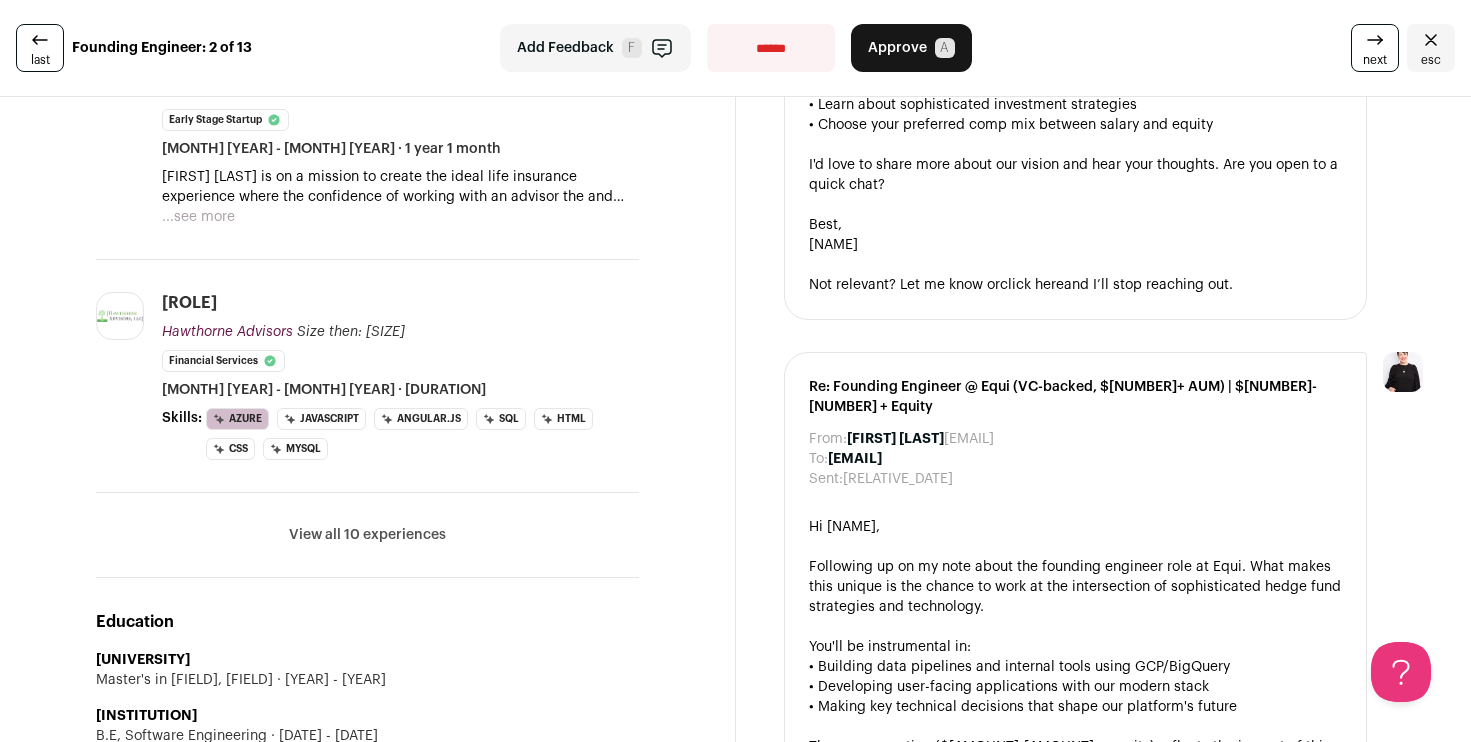click on "View all 10 experiences" at bounding box center [367, 535] 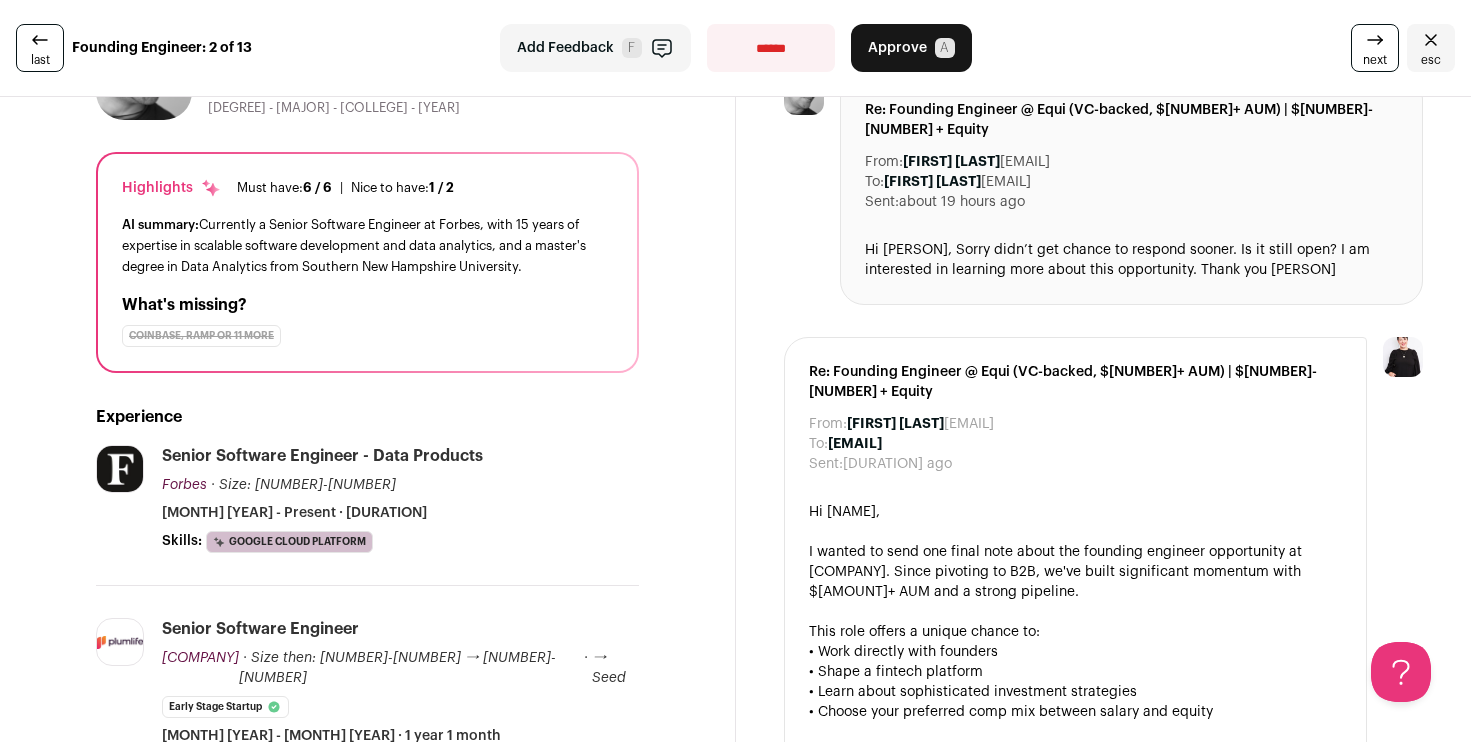 scroll, scrollTop: 0, scrollLeft: 0, axis: both 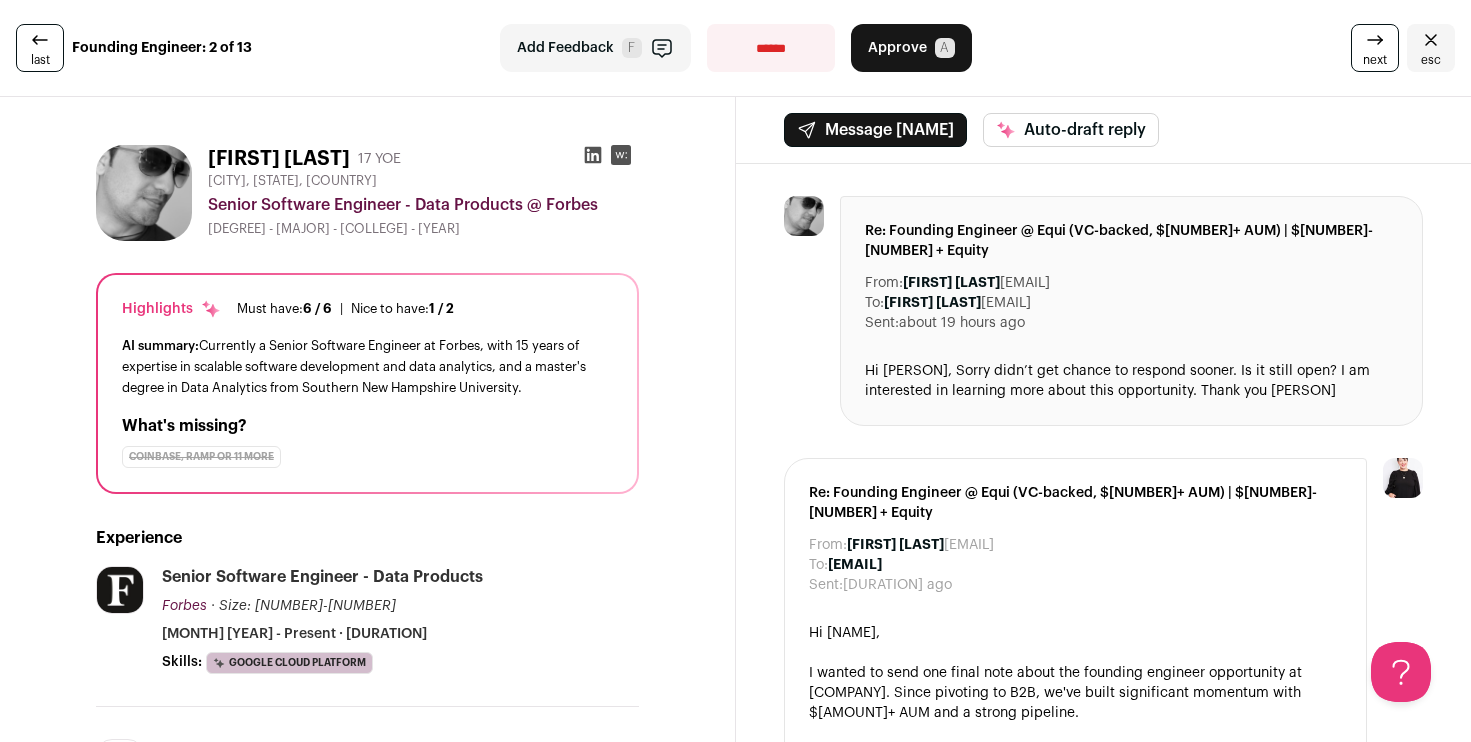 click on "Approve" at bounding box center (897, 48) 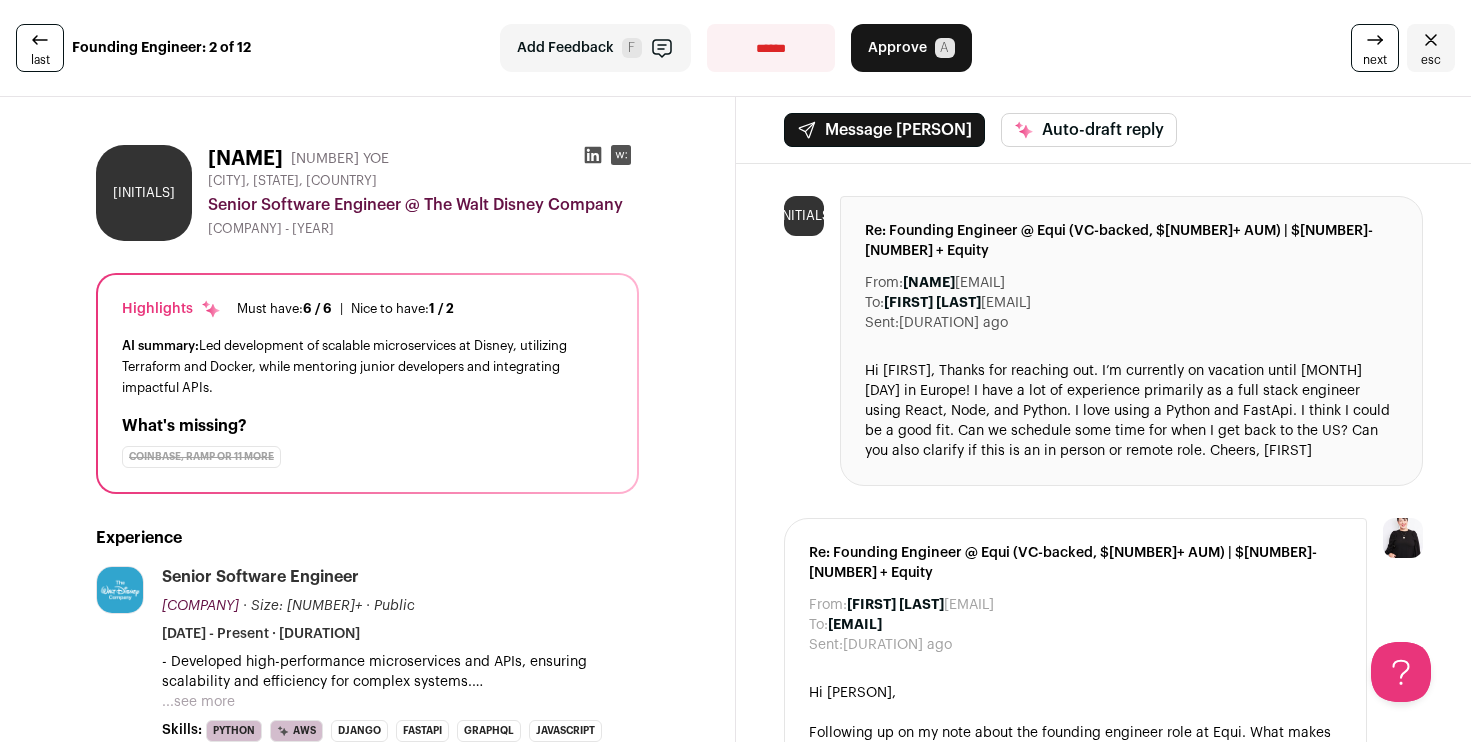 scroll, scrollTop: 0, scrollLeft: 0, axis: both 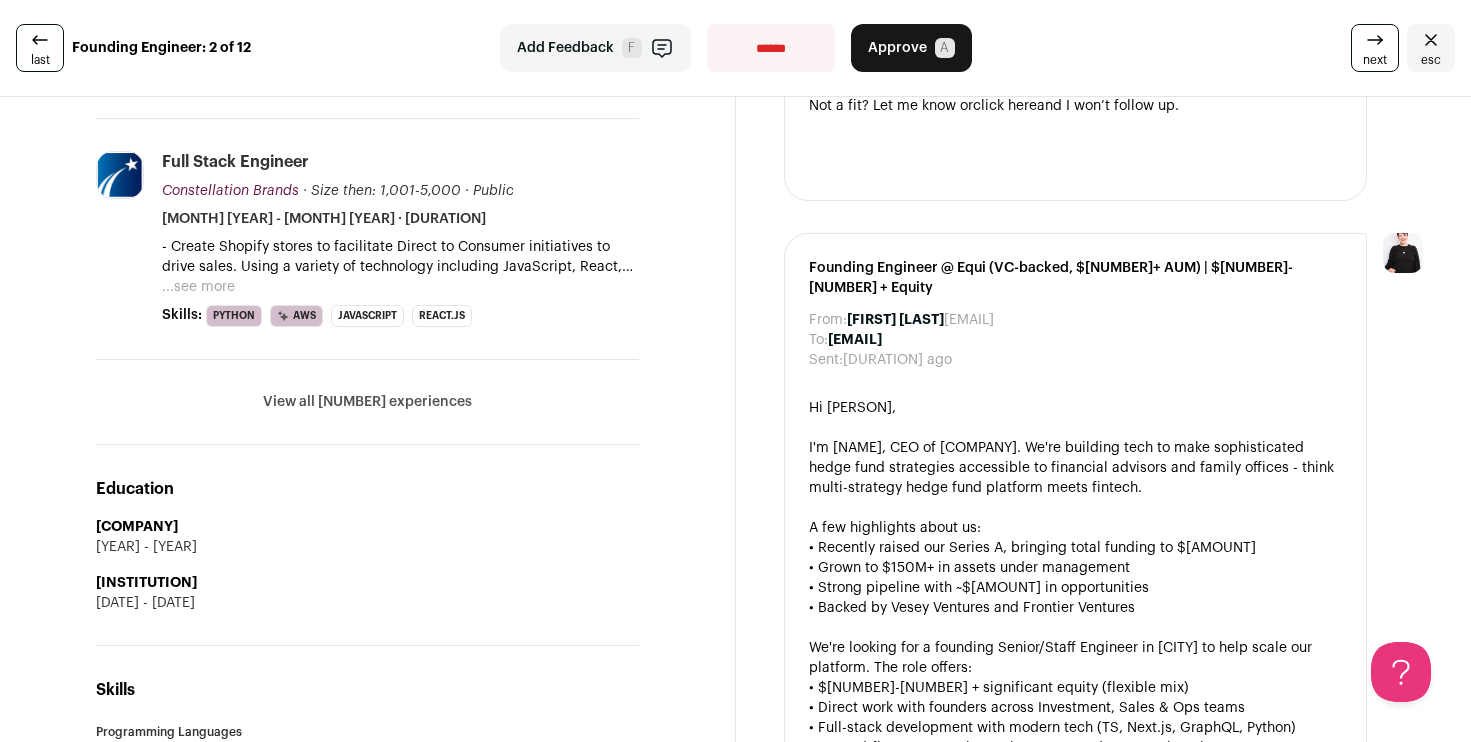 click on "View all [NUMBER] experiences" at bounding box center (367, 402) 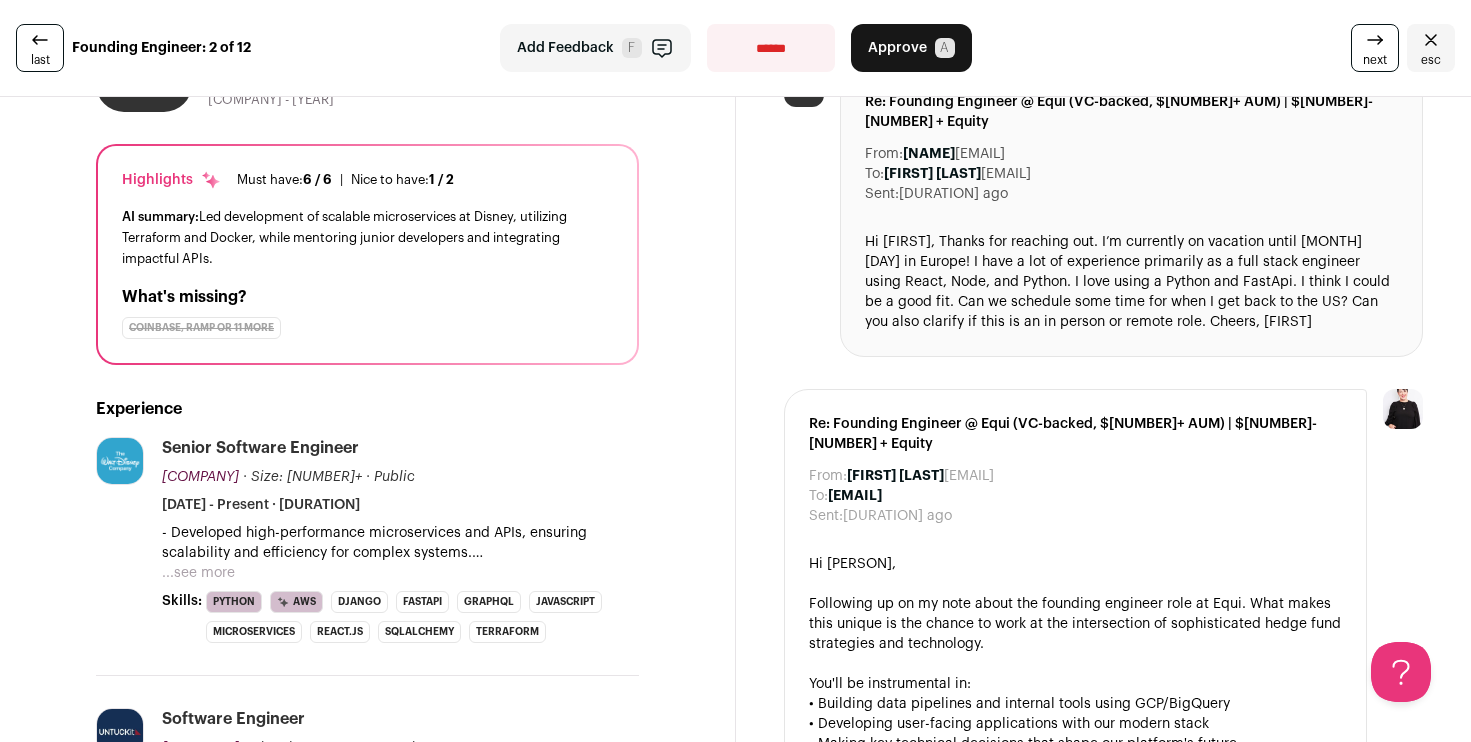 scroll, scrollTop: 0, scrollLeft: 0, axis: both 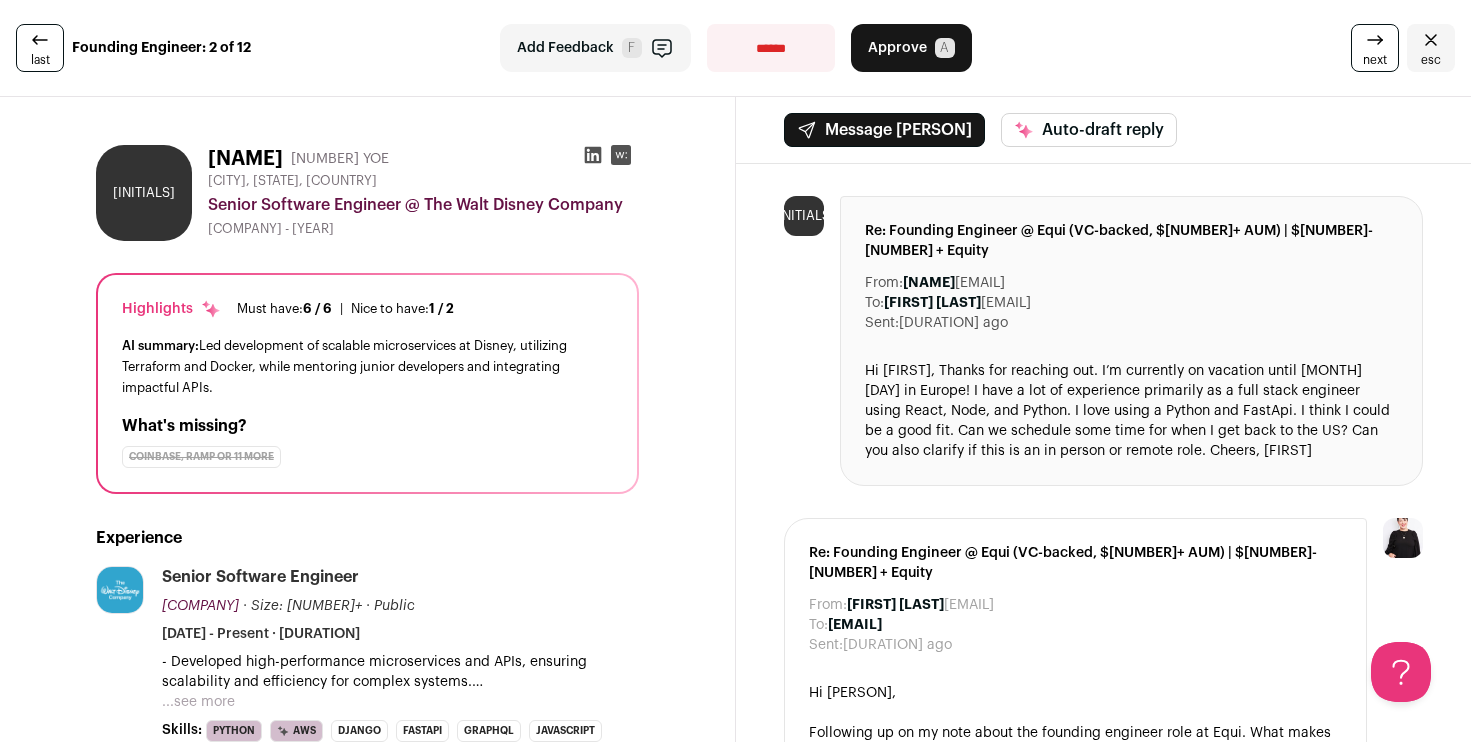 click on "last
Founding Engineer: 2 of 12" at bounding box center [250, 48] 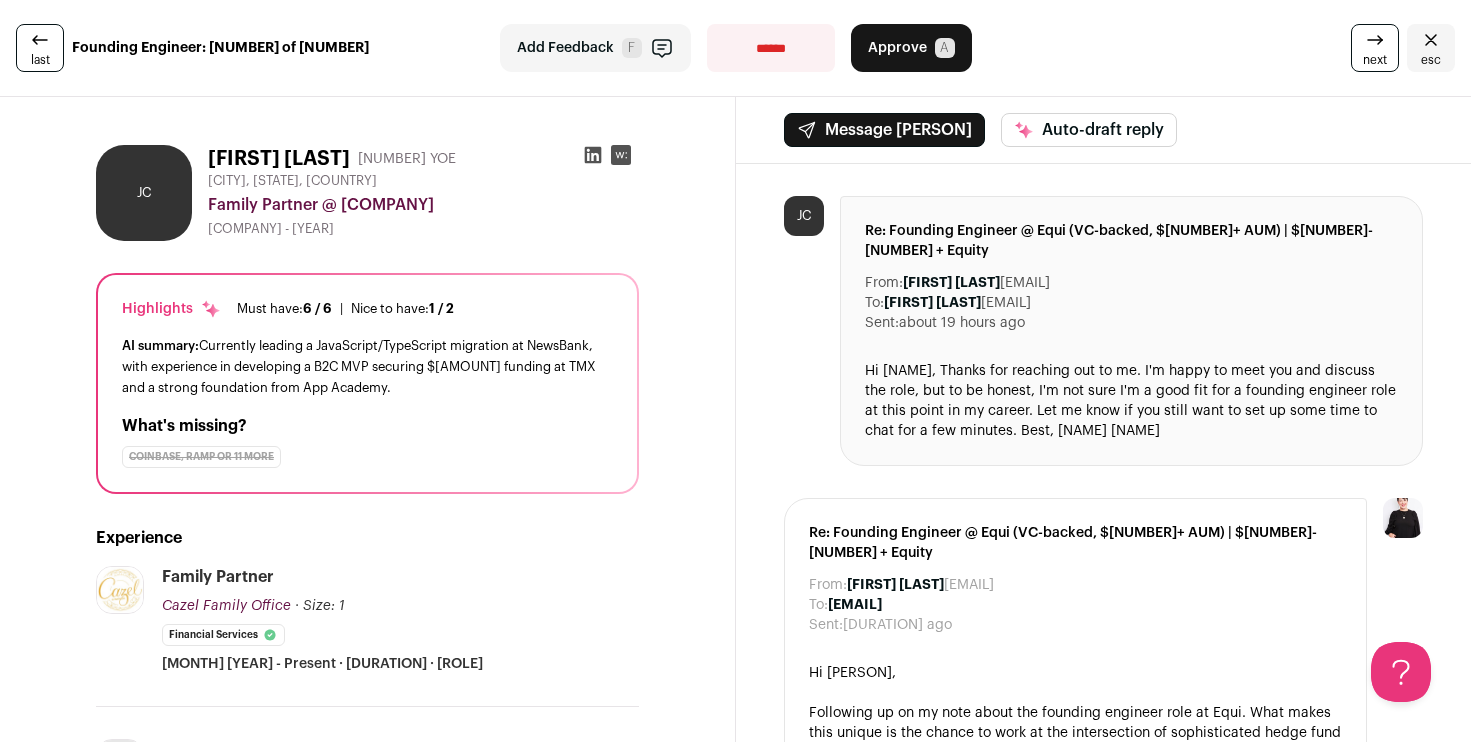 scroll, scrollTop: 0, scrollLeft: 0, axis: both 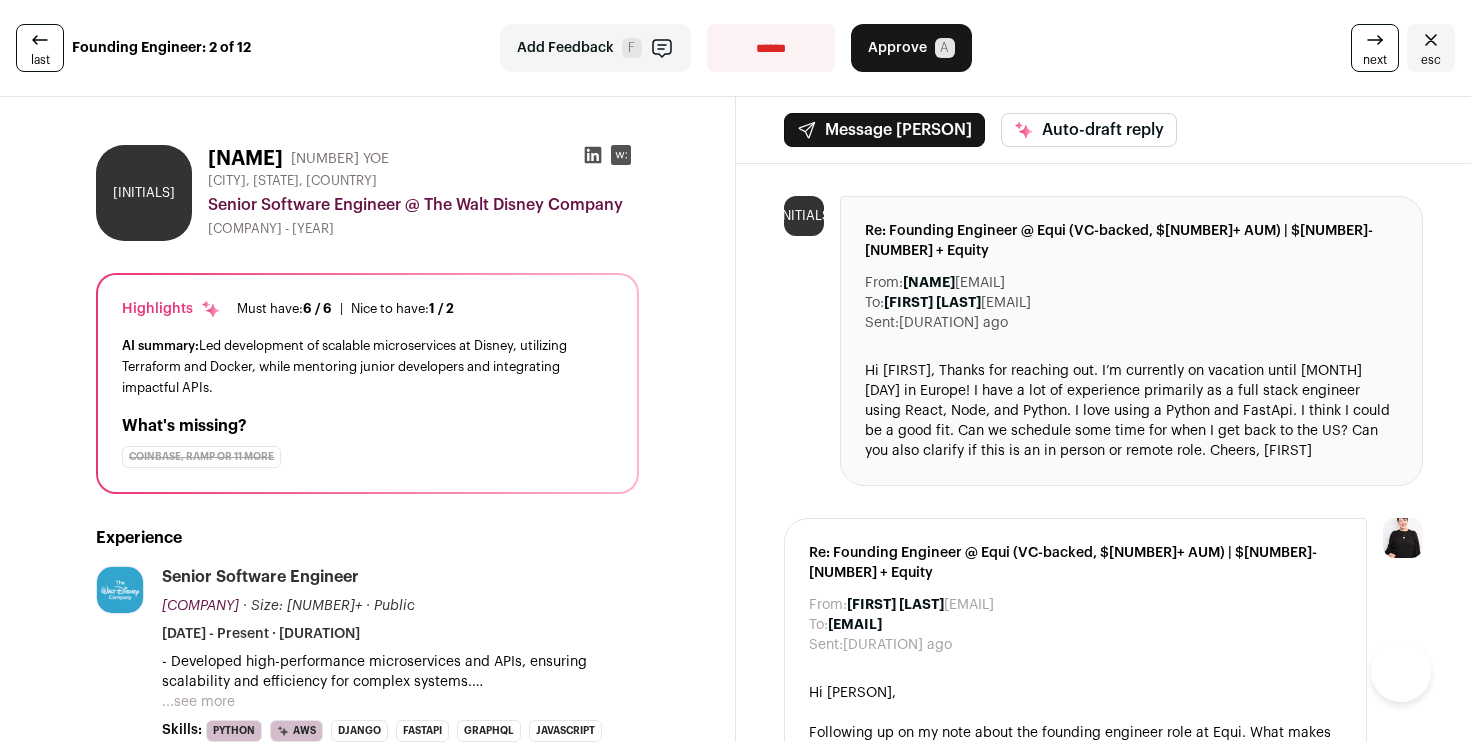 click on "next" at bounding box center (1375, 48) 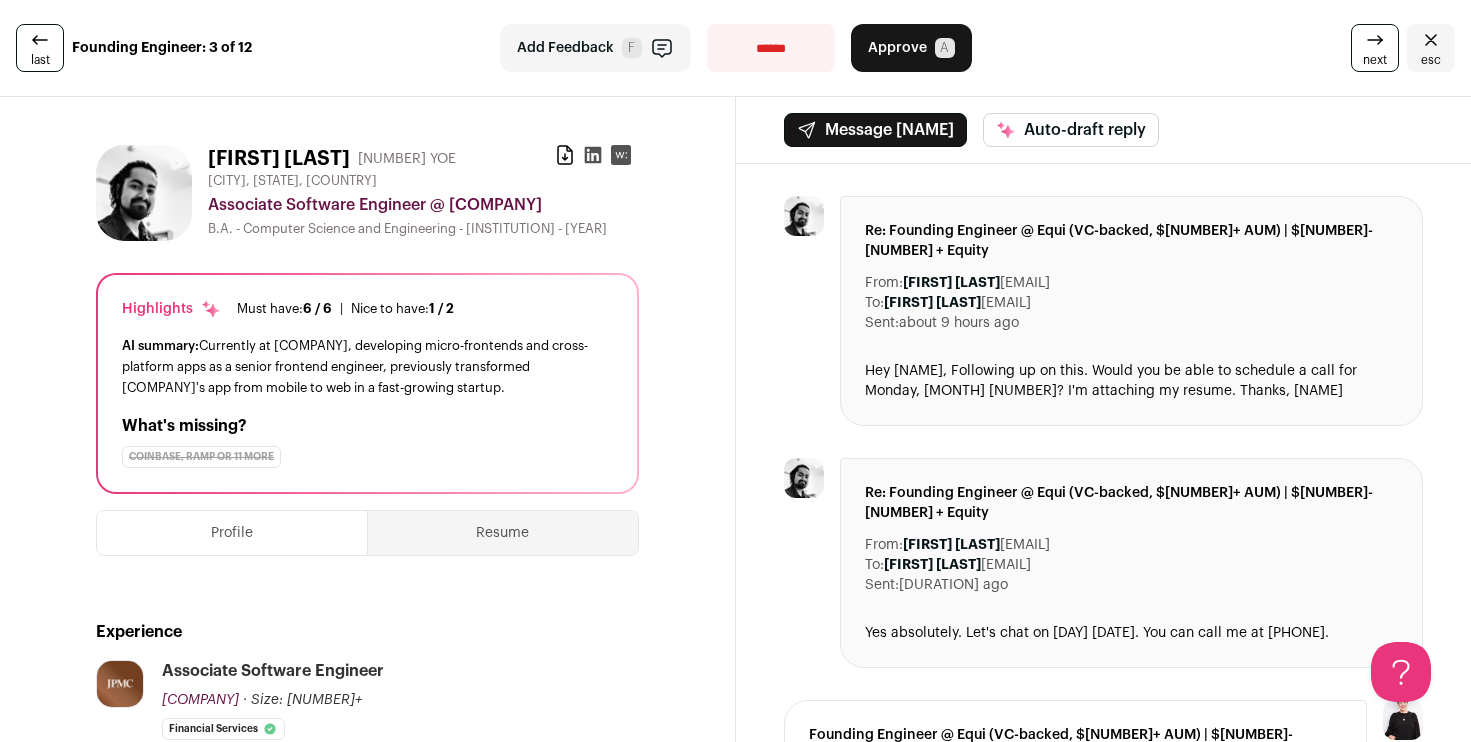 scroll, scrollTop: 0, scrollLeft: 0, axis: both 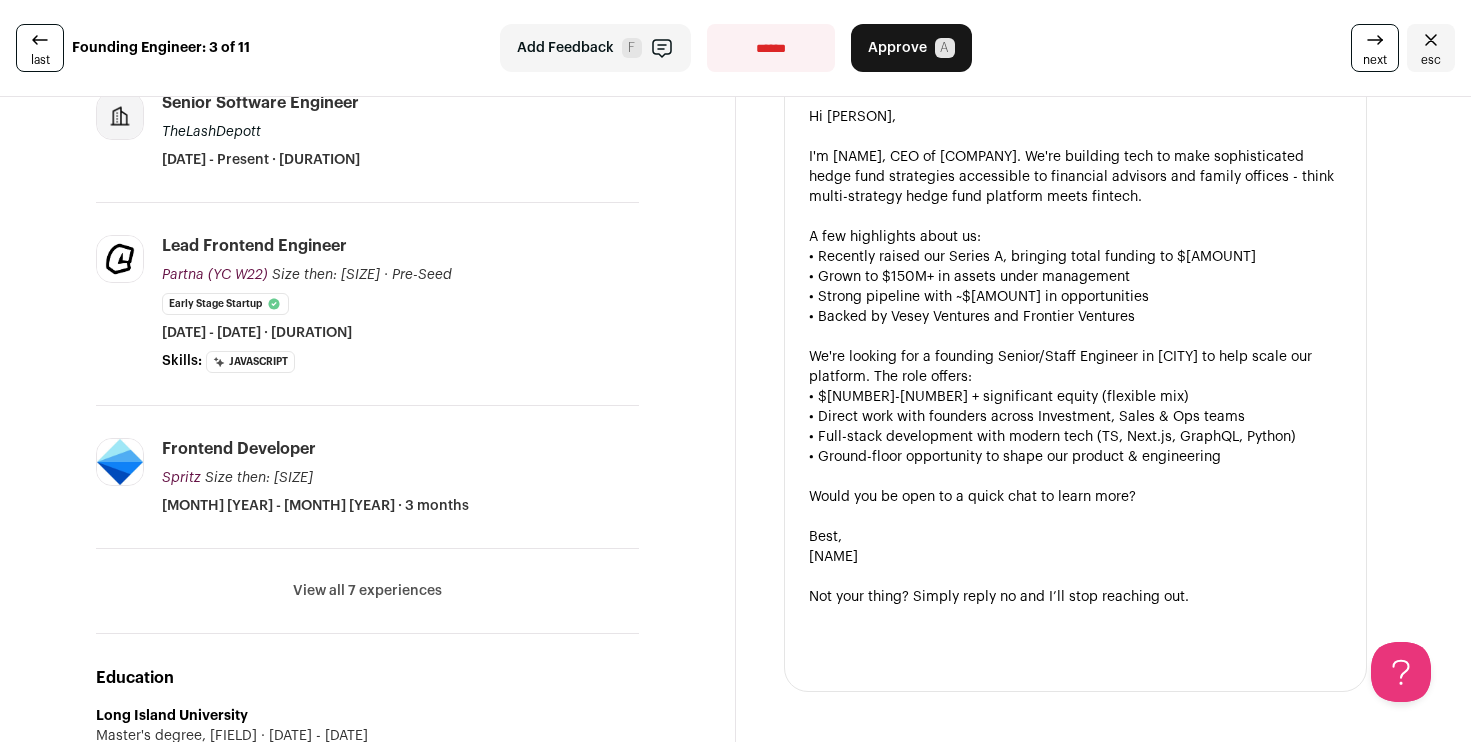 click on "View all 7 experiences" at bounding box center (367, 591) 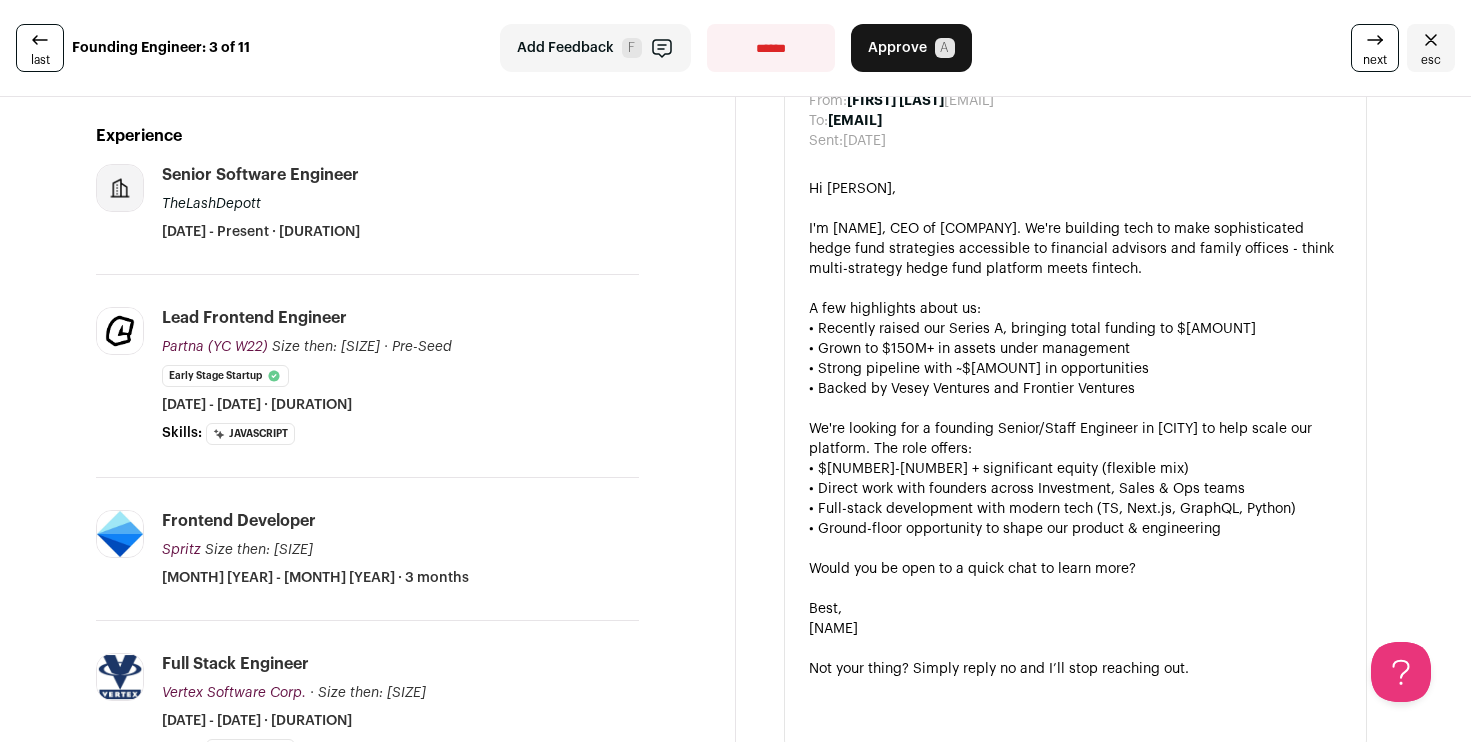 scroll, scrollTop: 0, scrollLeft: 0, axis: both 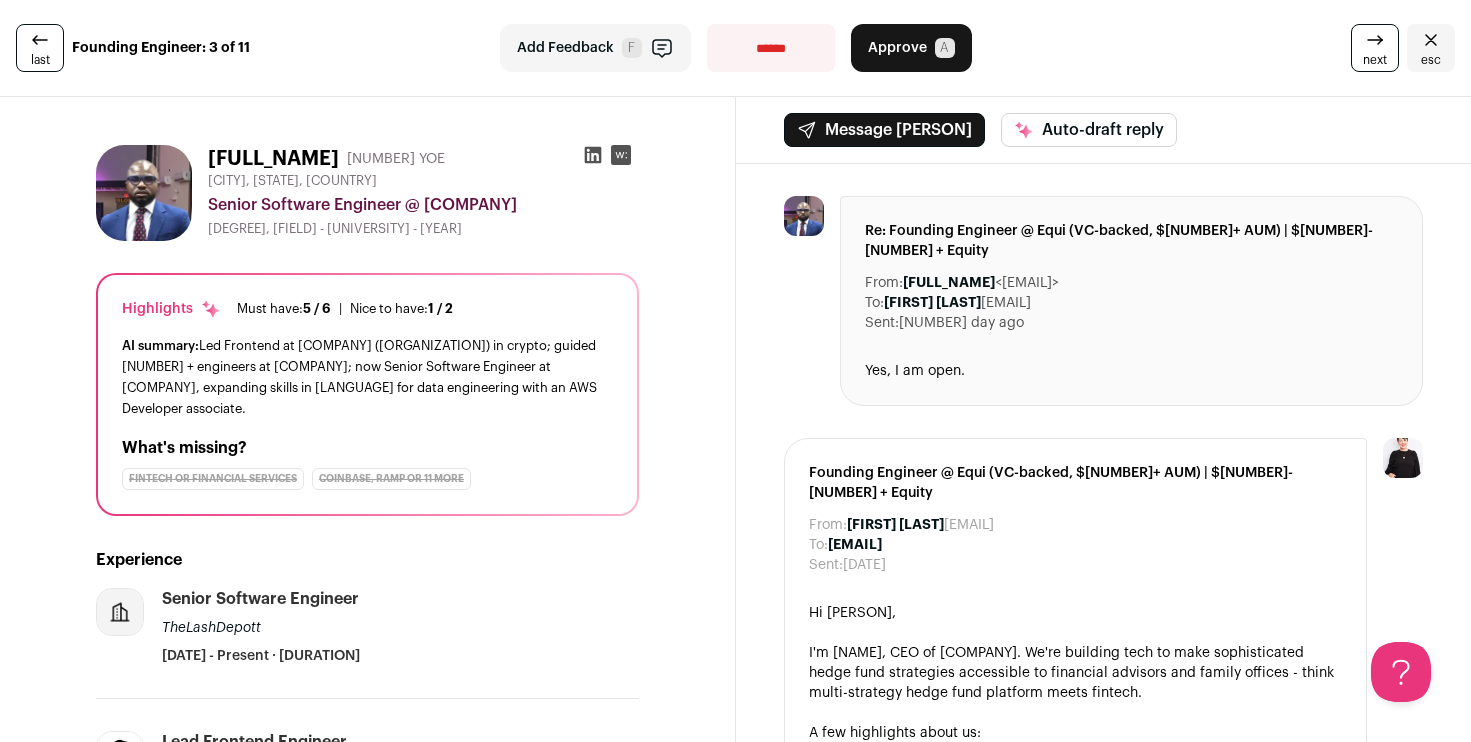 click on "next" at bounding box center (1375, 60) 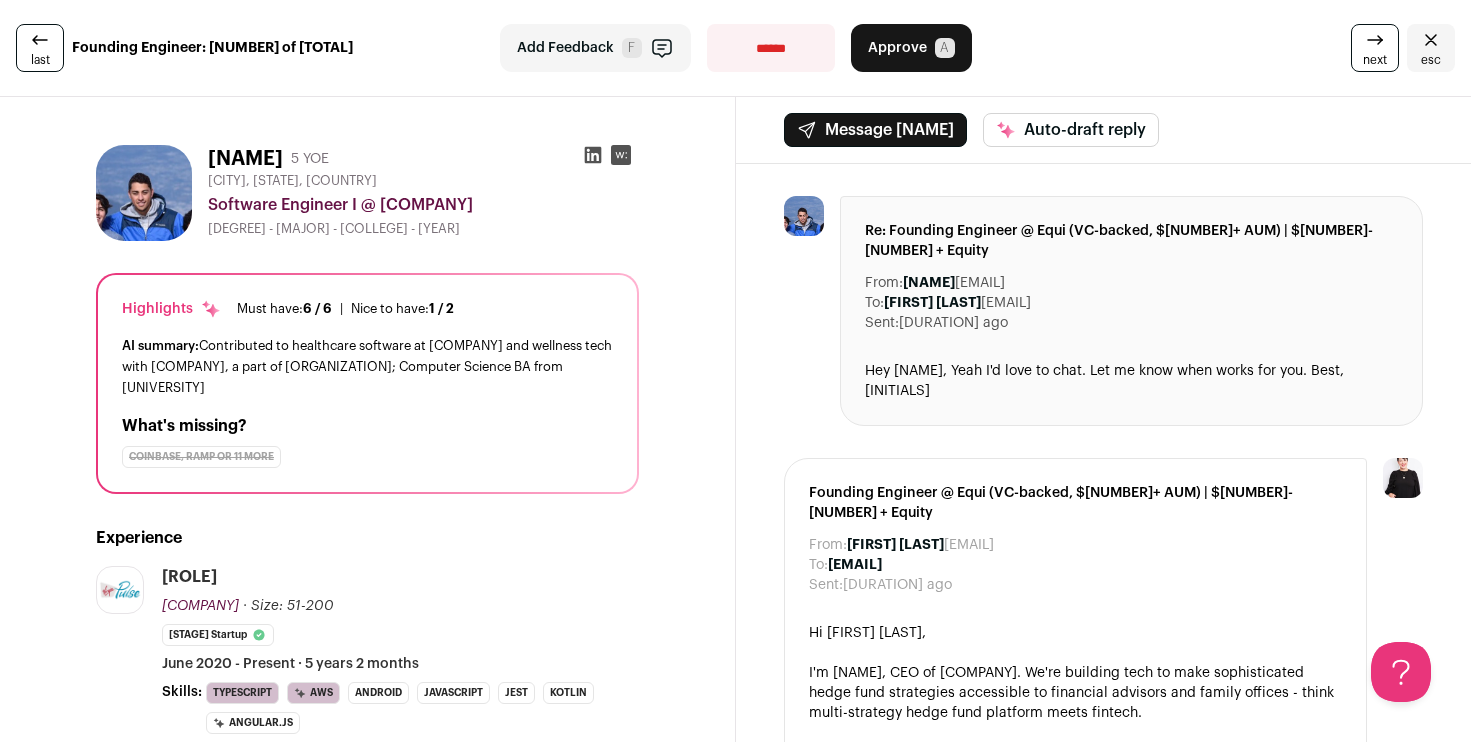 scroll, scrollTop: 0, scrollLeft: 0, axis: both 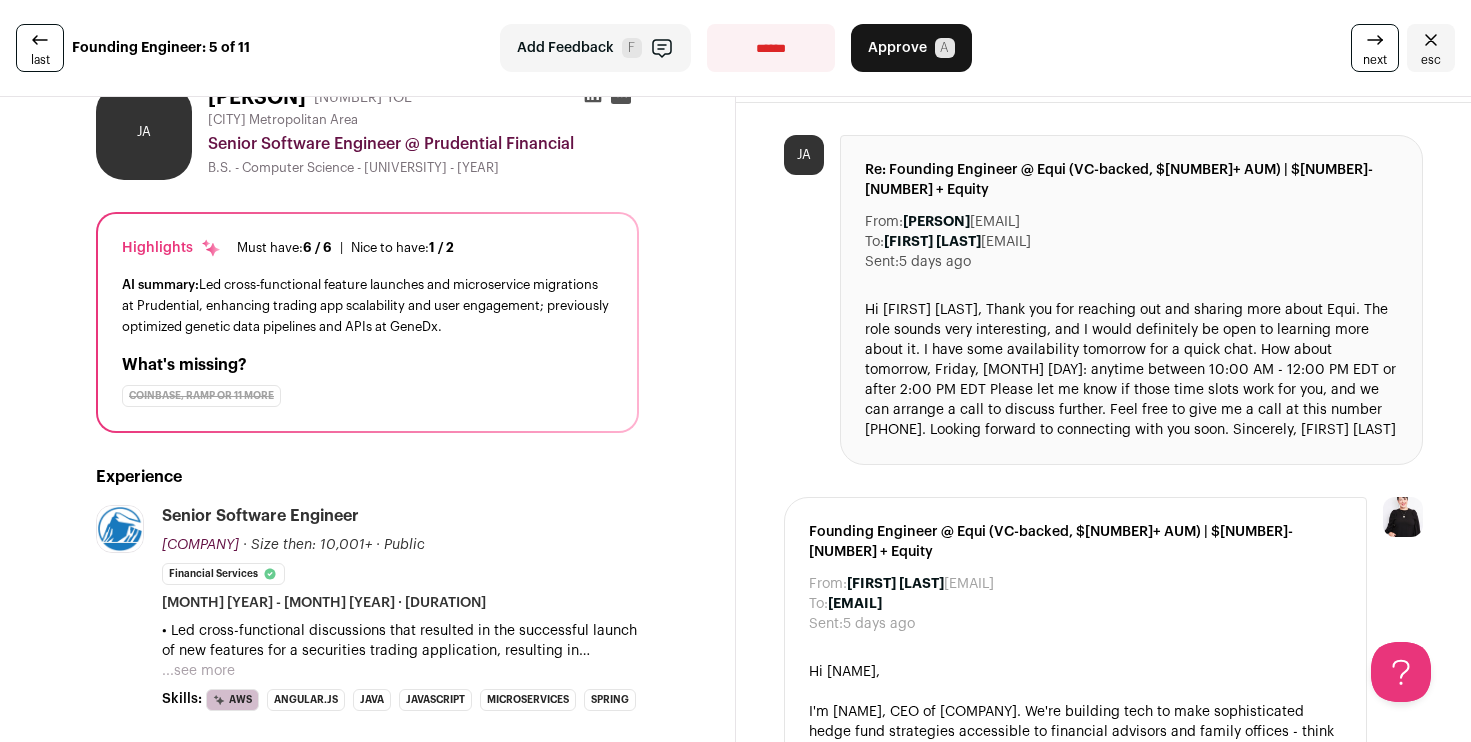 click on "Approve
A" at bounding box center (911, 48) 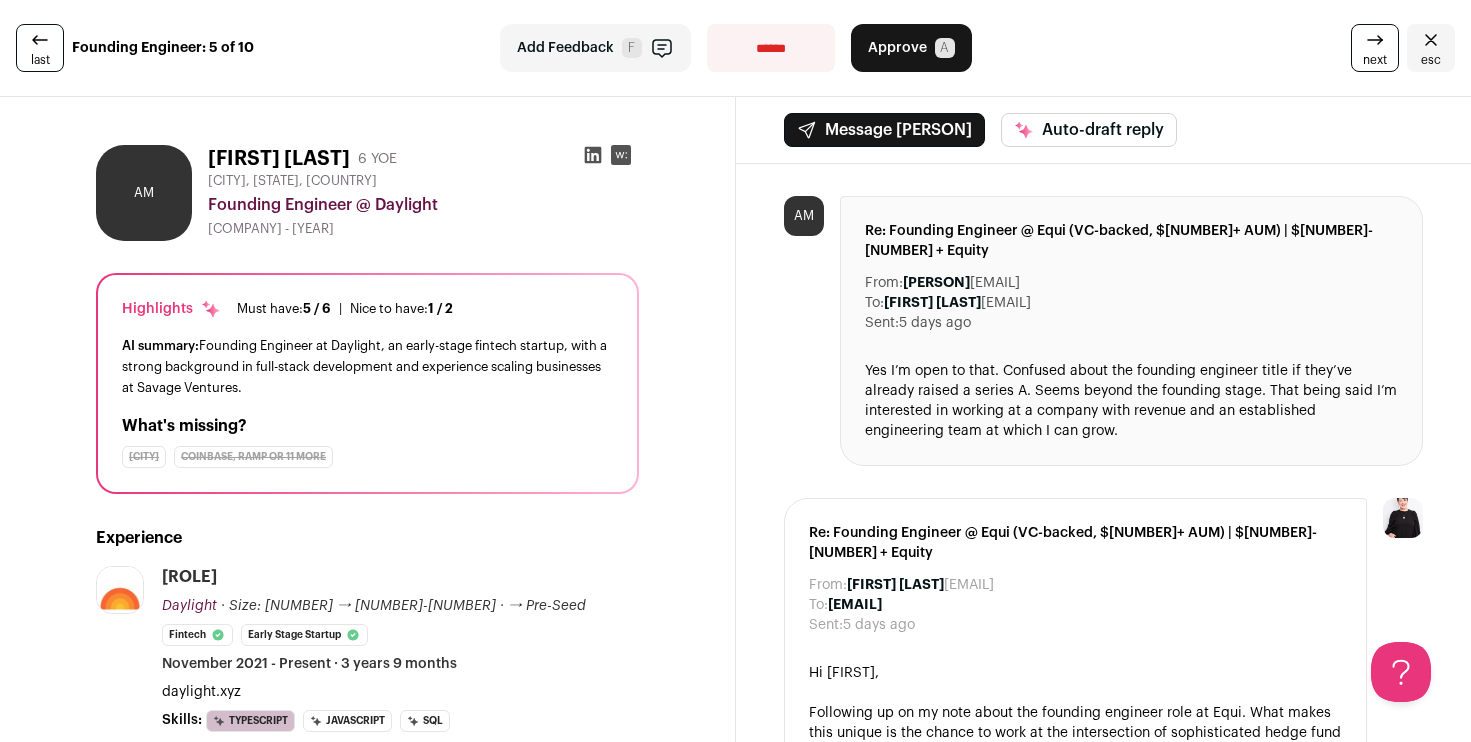 scroll, scrollTop: 0, scrollLeft: 0, axis: both 